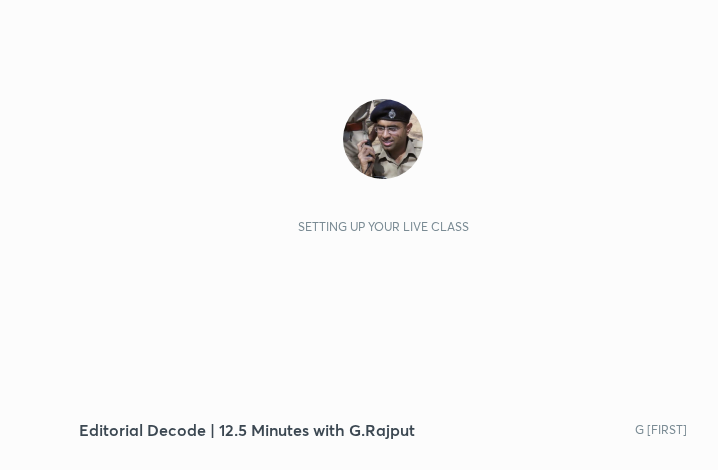 scroll, scrollTop: 0, scrollLeft: 0, axis: both 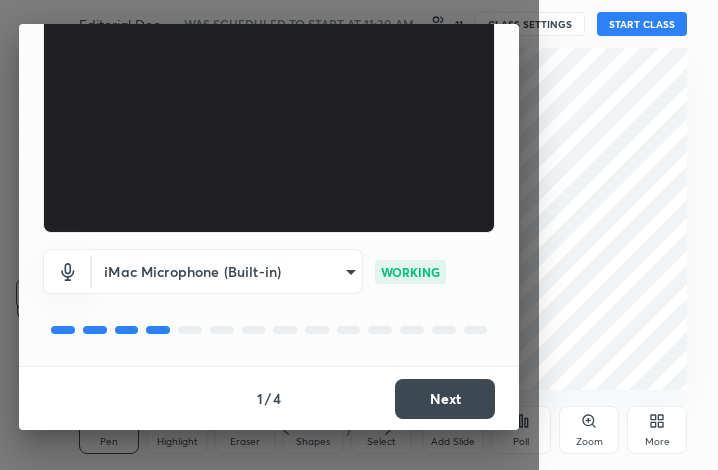 click on "Next" at bounding box center [445, 399] 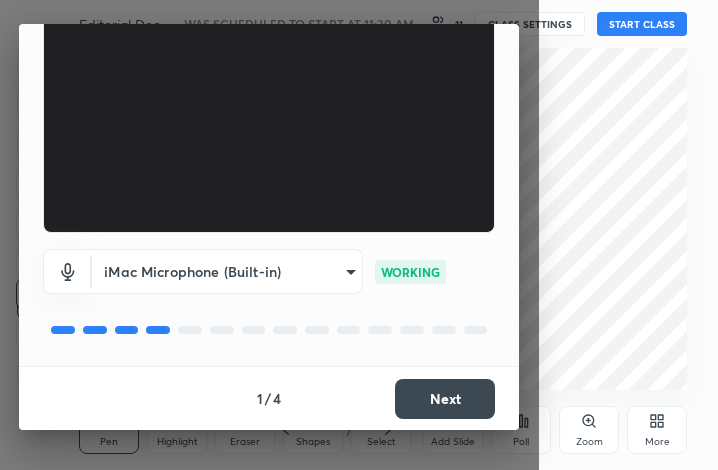 scroll, scrollTop: 110, scrollLeft: 0, axis: vertical 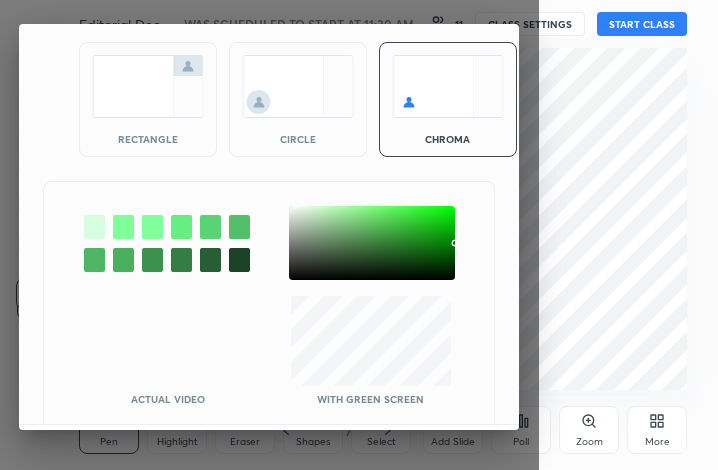 click at bounding box center [148, 86] 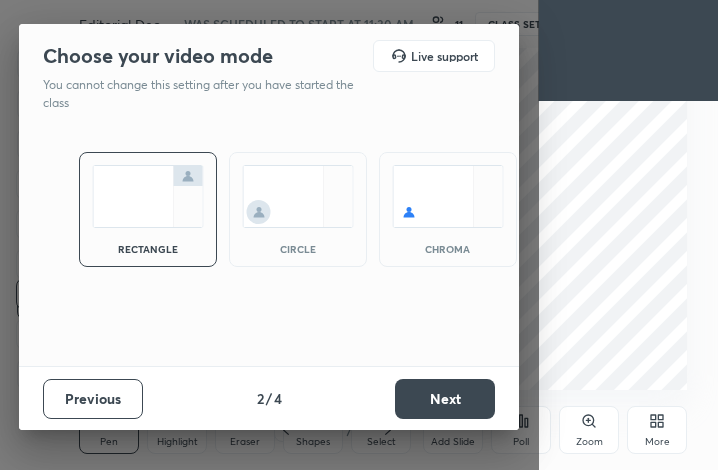click on "Next" at bounding box center (445, 399) 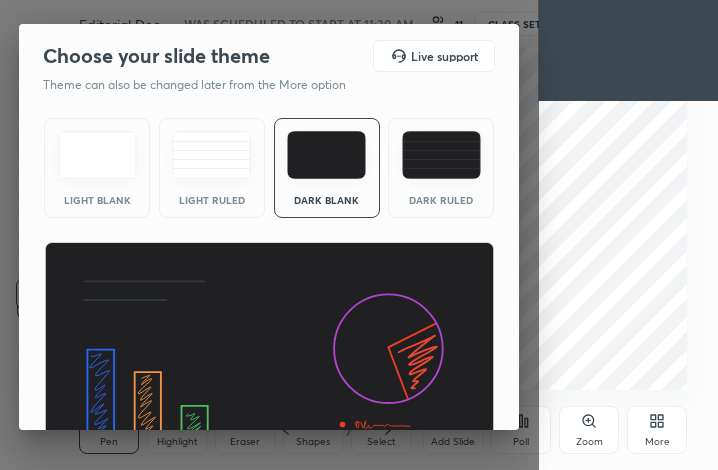 scroll, scrollTop: 130, scrollLeft: 0, axis: vertical 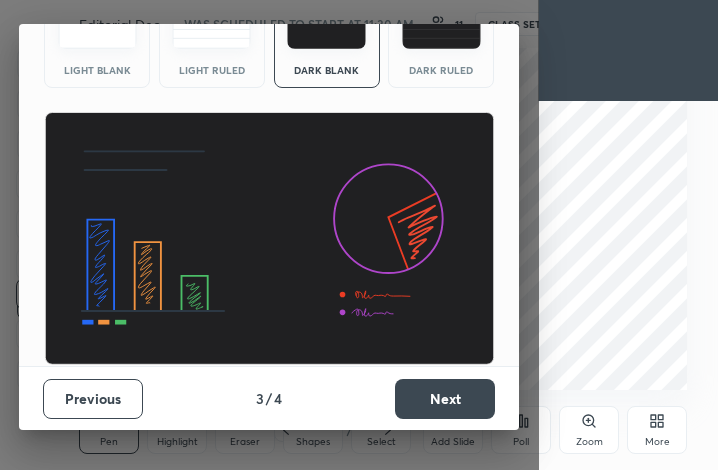 click on "Next" at bounding box center [445, 399] 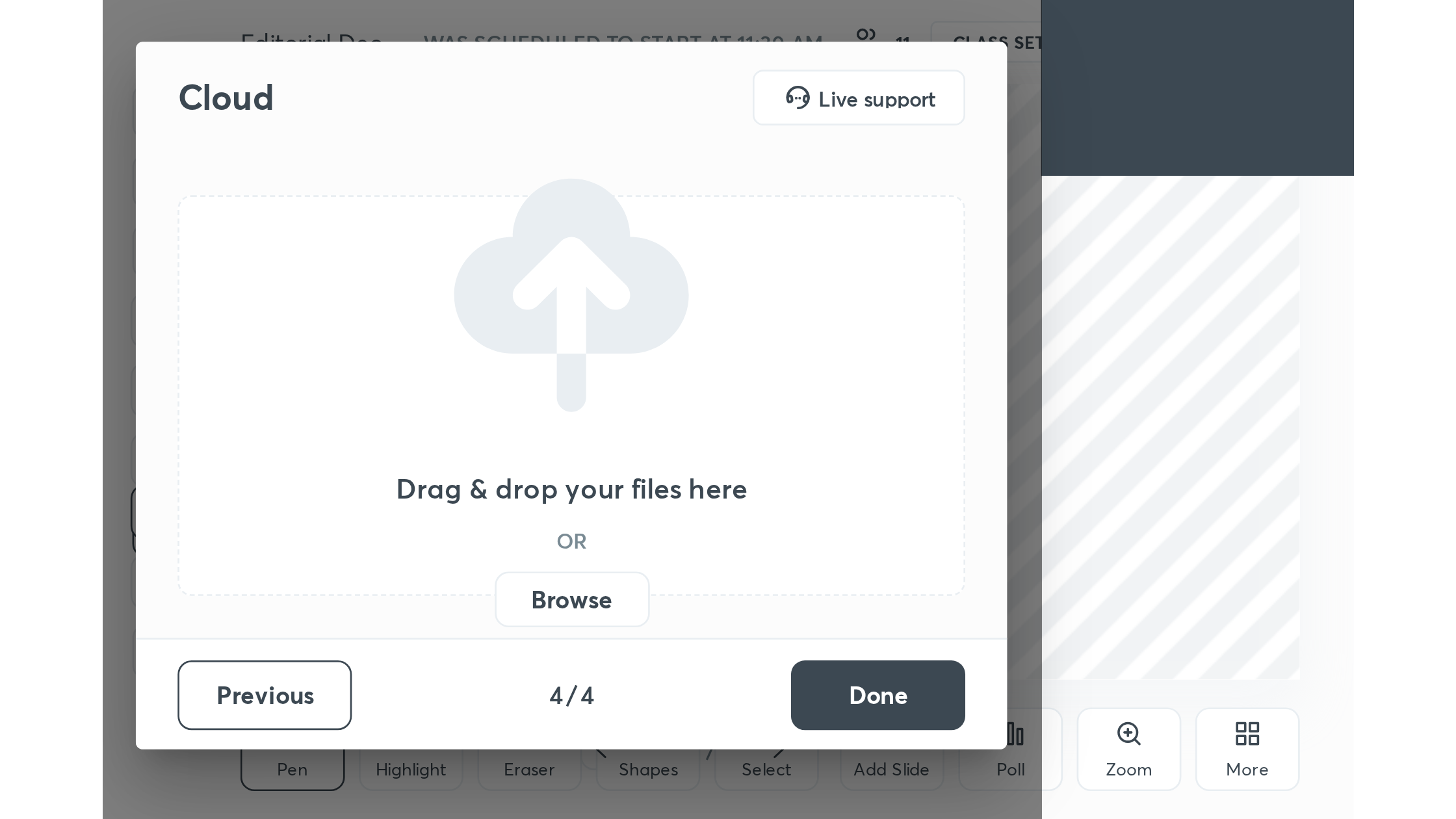 scroll, scrollTop: 0, scrollLeft: 0, axis: both 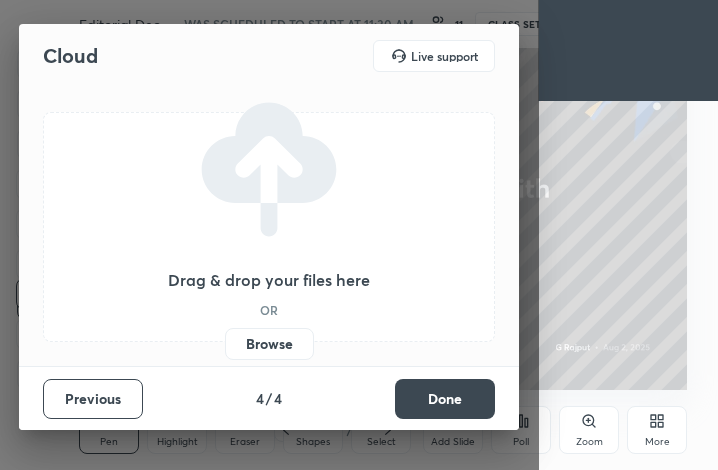 click on "Browse" at bounding box center (269, 344) 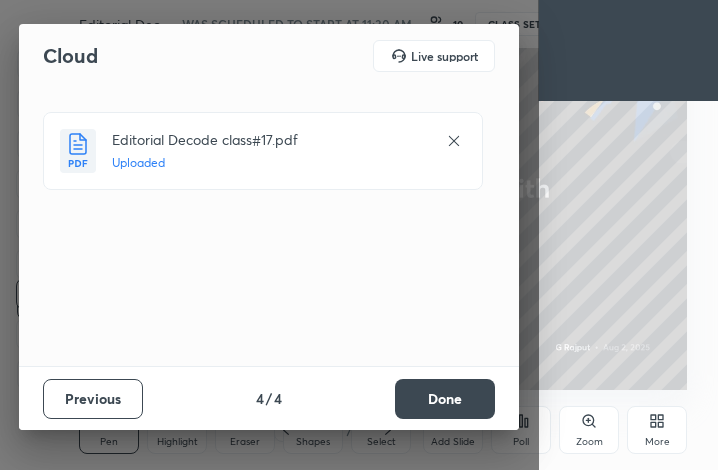 click on "Done" at bounding box center [445, 399] 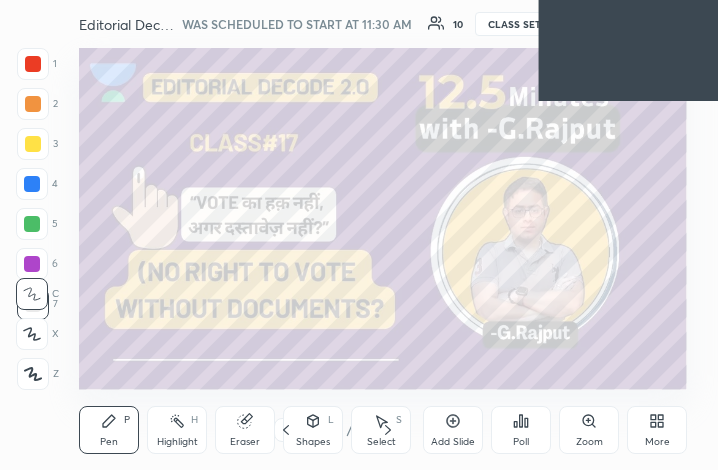 click 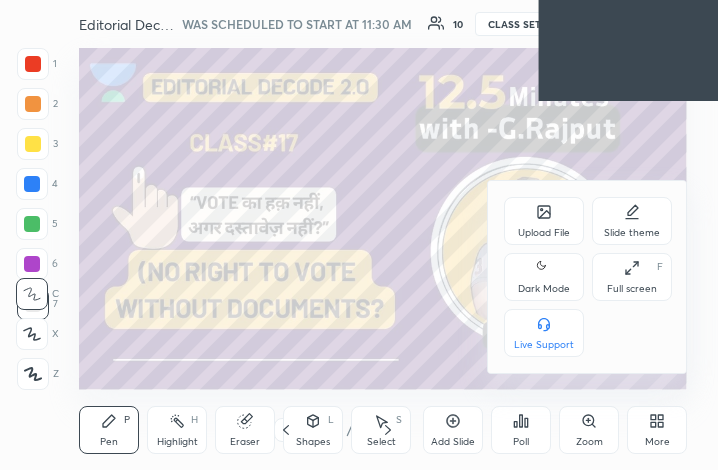 click 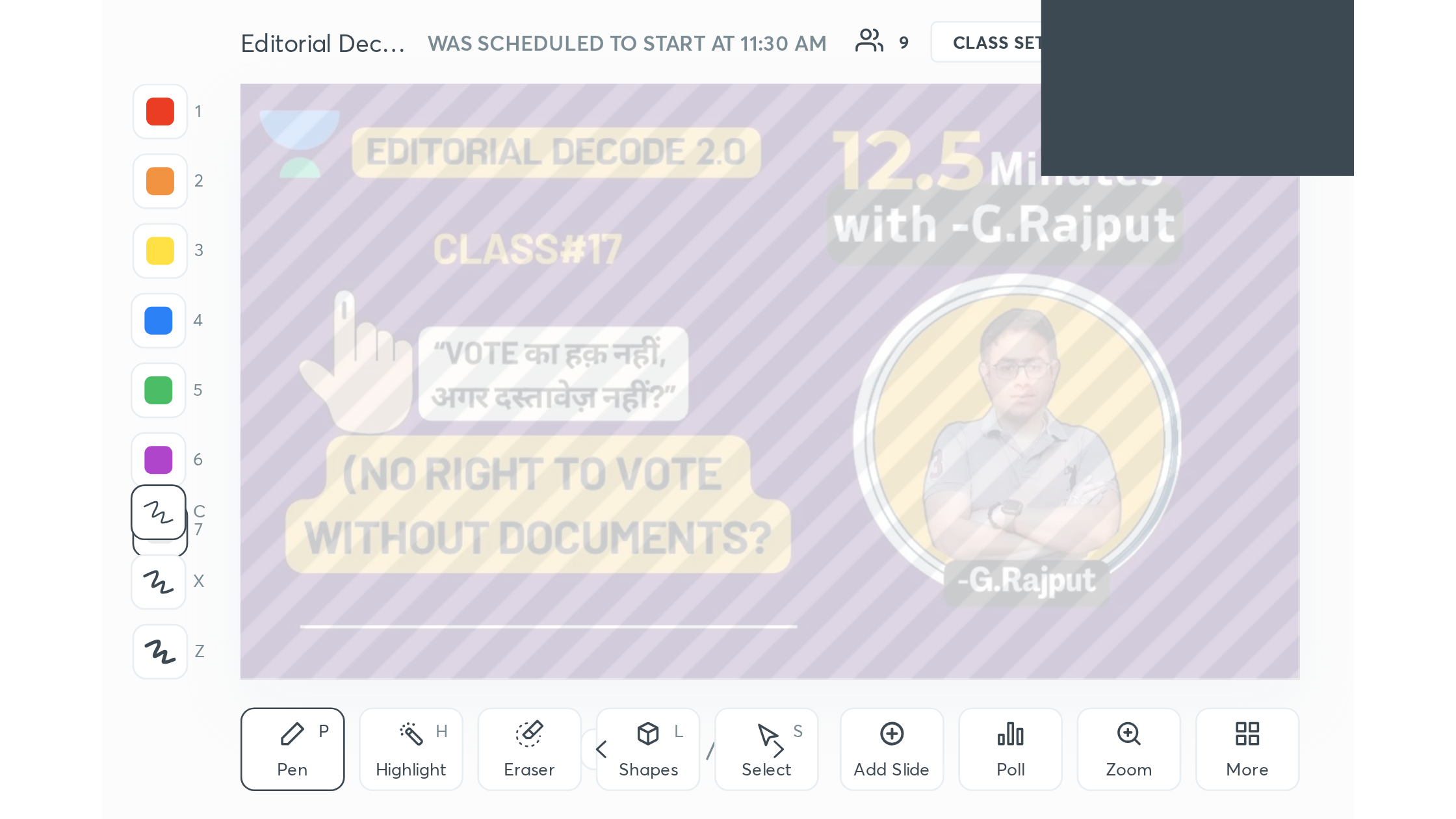 scroll, scrollTop: 64264, scrollLeft: 63609, axis: both 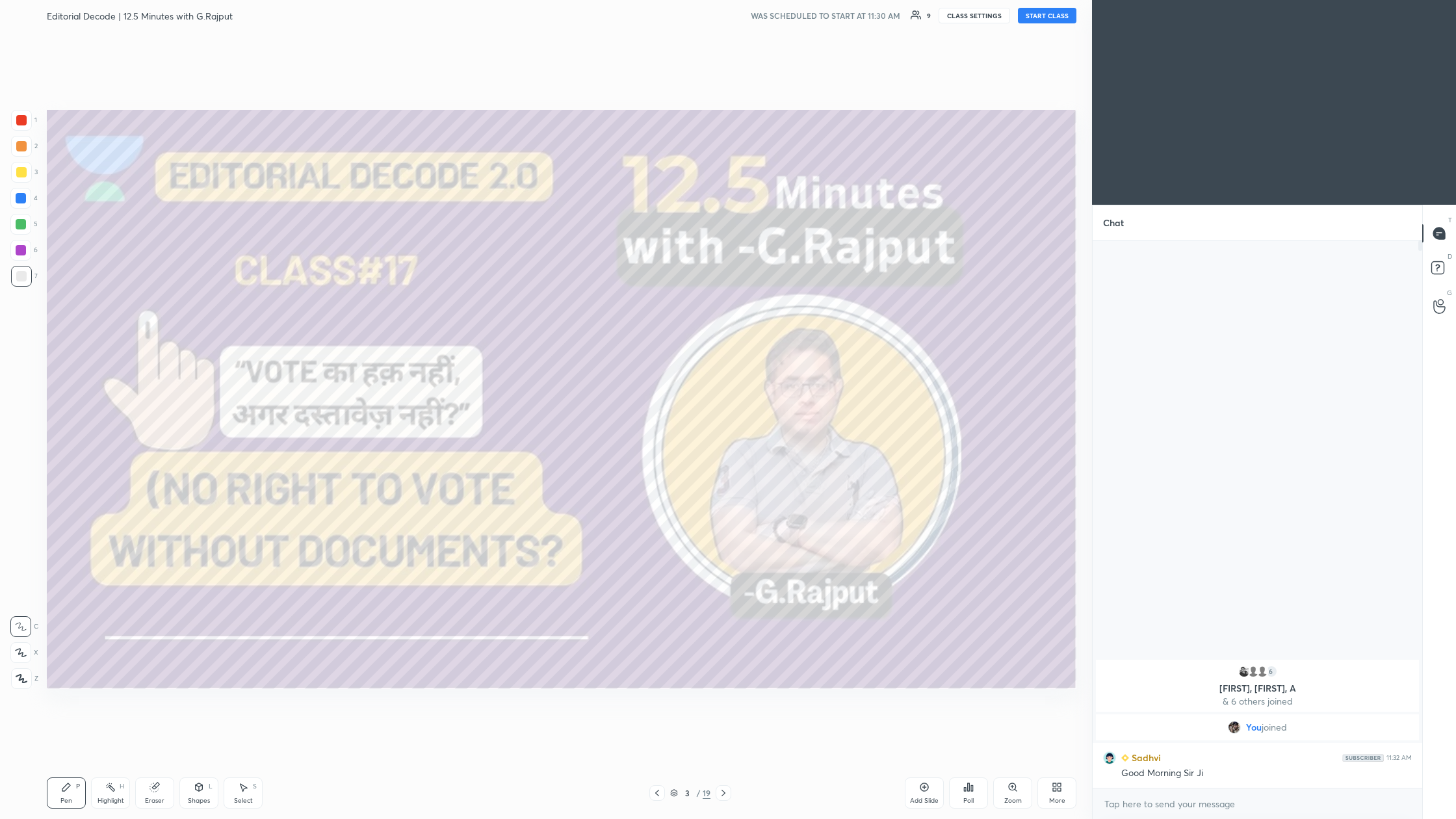 click on "START CLASS" at bounding box center (1047, 16) 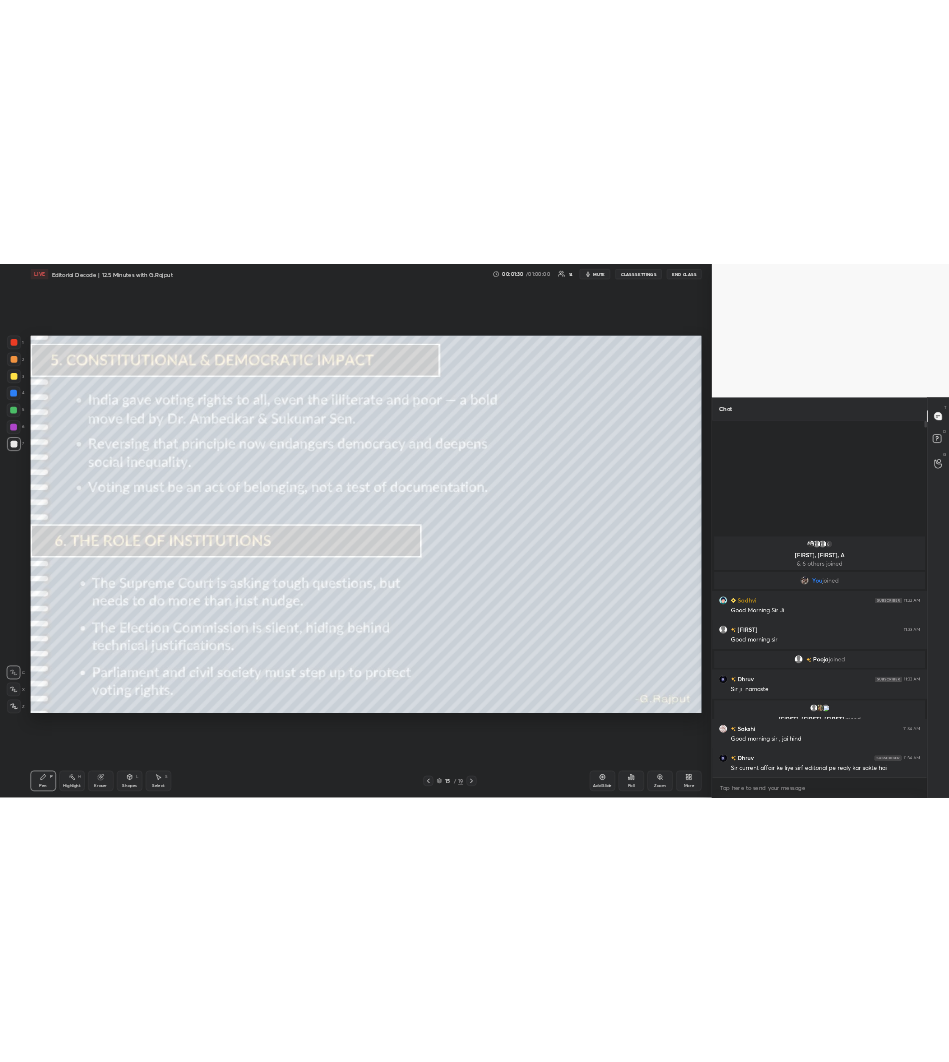 scroll, scrollTop: 934, scrollLeft: 631, axis: both 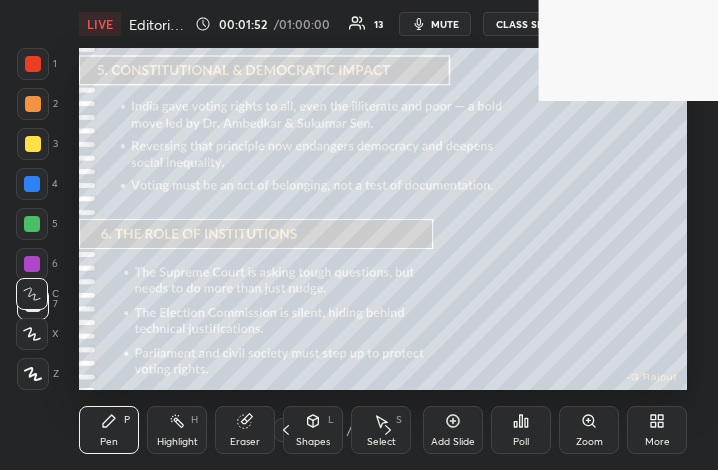 click on "More" at bounding box center [657, 430] 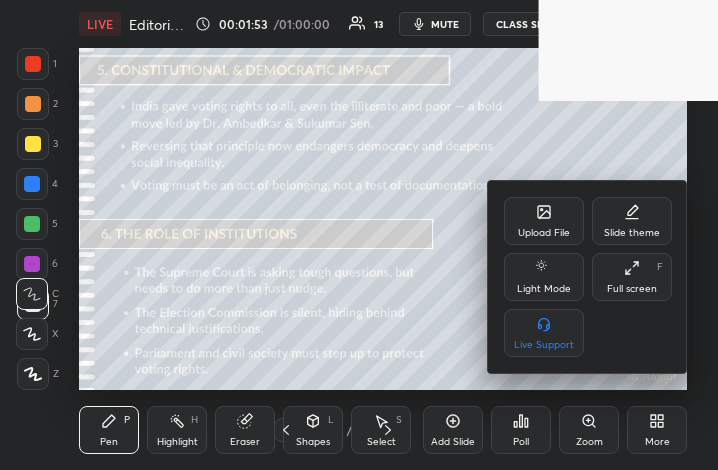 click 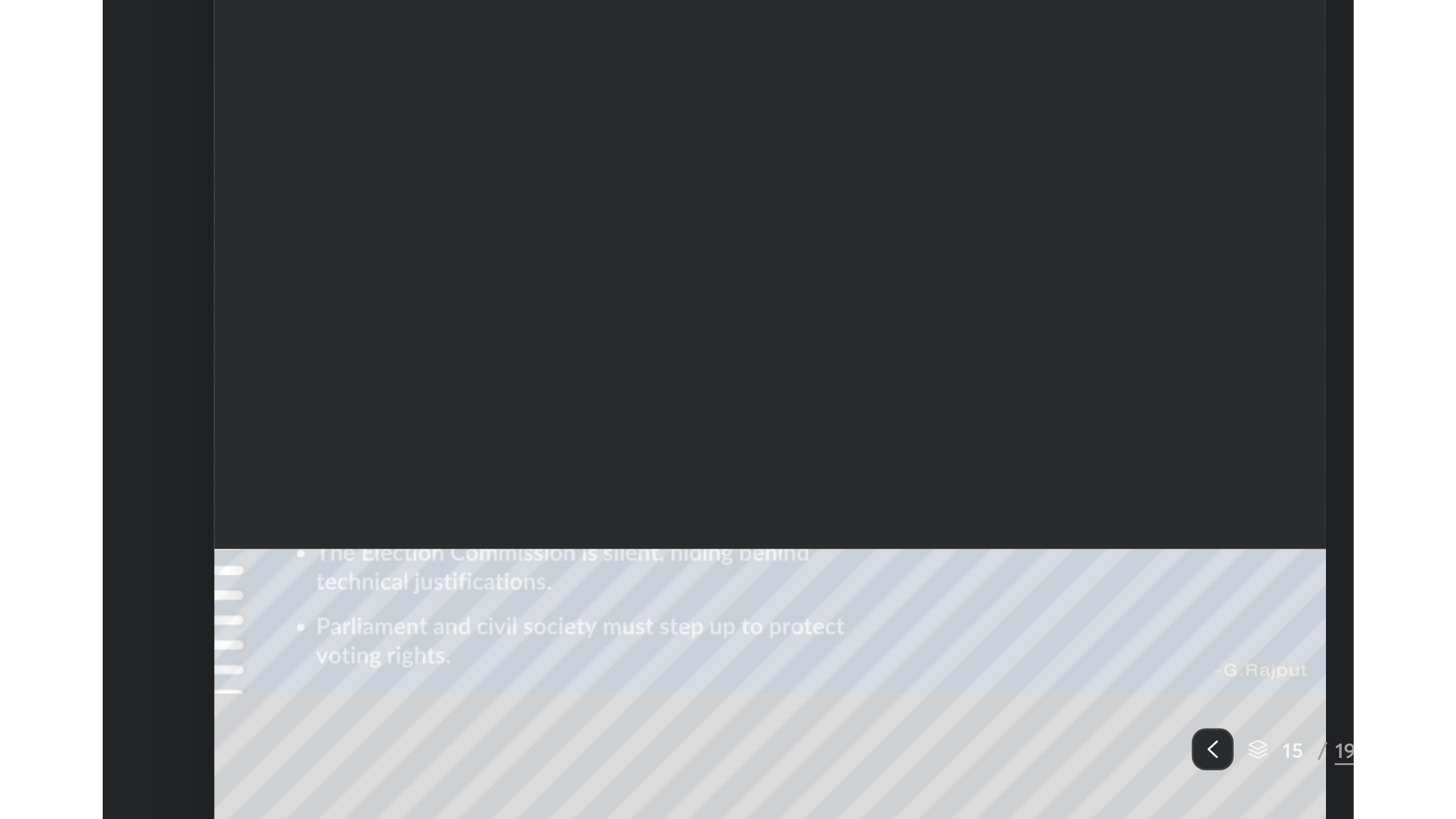 scroll, scrollTop: 64264, scrollLeft: 63616, axis: both 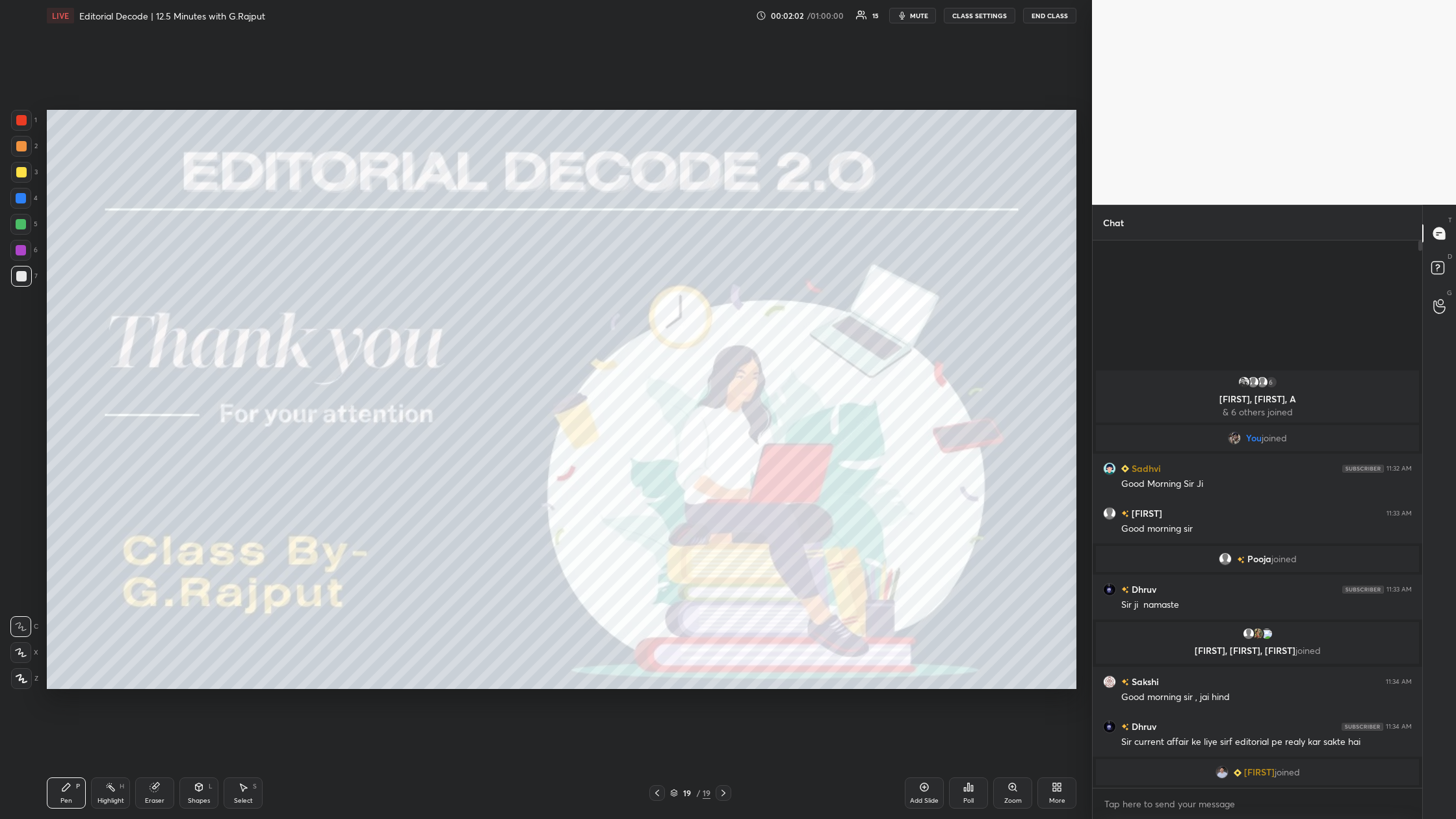click on "More" at bounding box center (1057, 793) 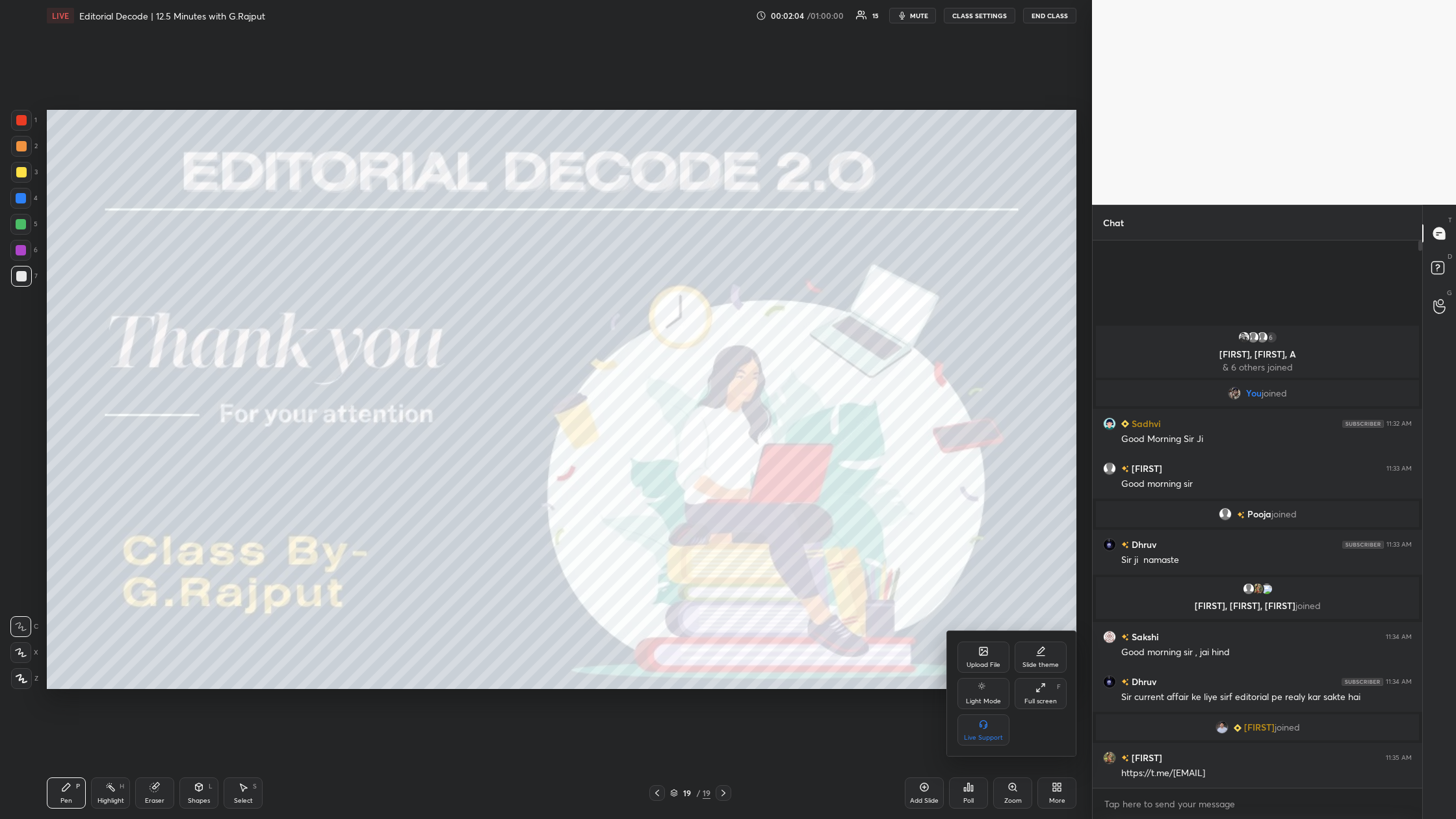 click on "Upload File" at bounding box center (983, 657) 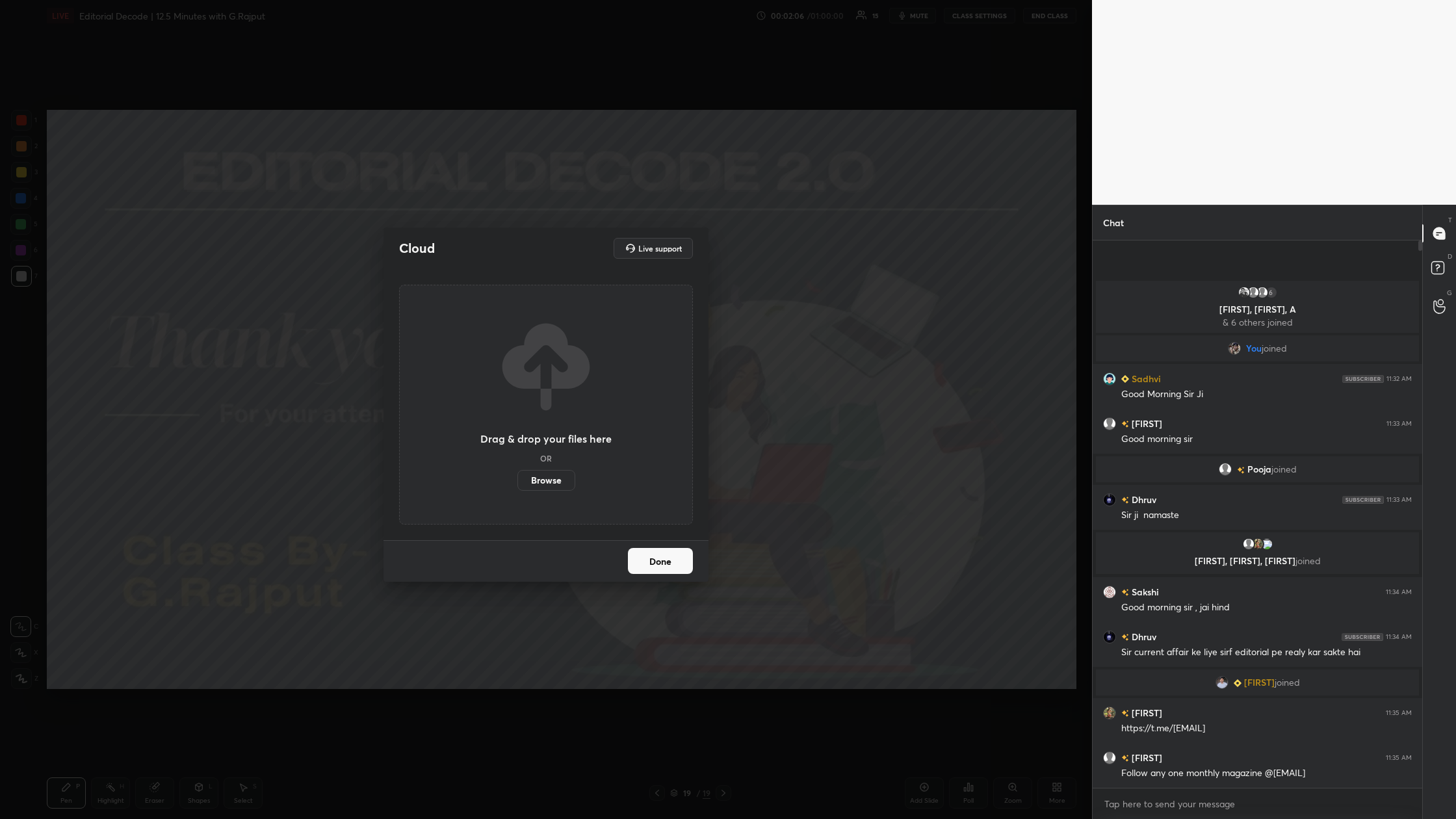 click on "Browse" at bounding box center [546, 480] 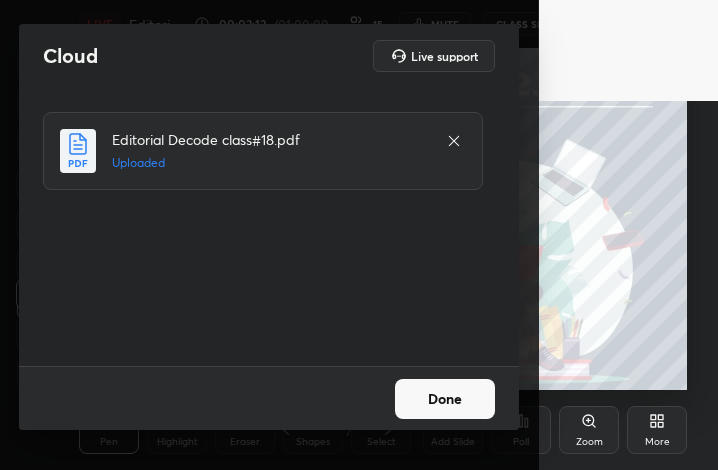 click on "Done" at bounding box center [445, 399] 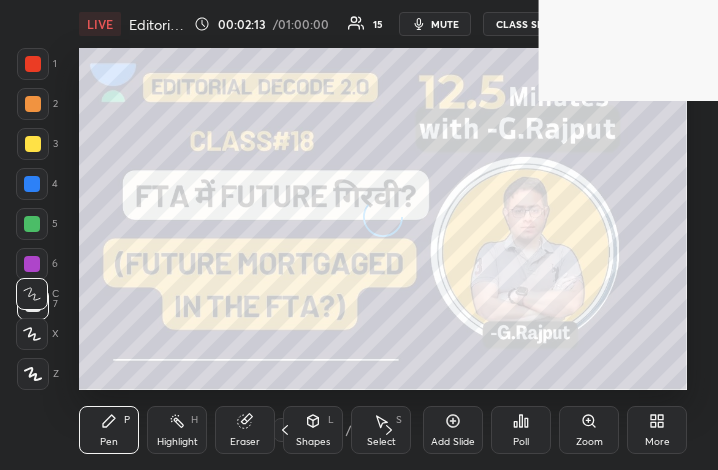 click on "More" at bounding box center (657, 430) 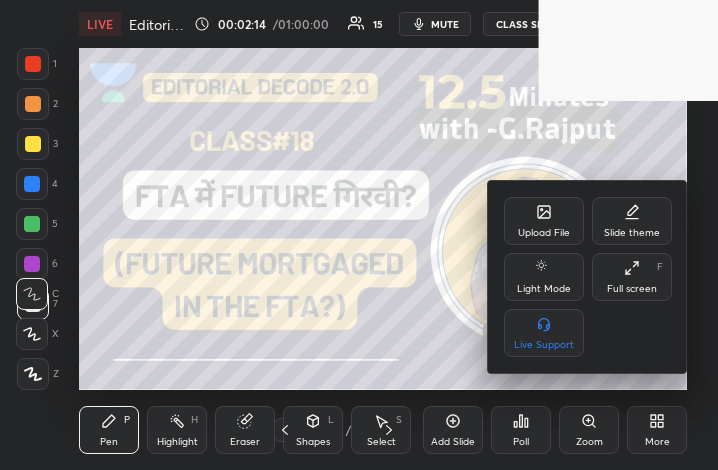 click on "Full screen F" at bounding box center (632, 277) 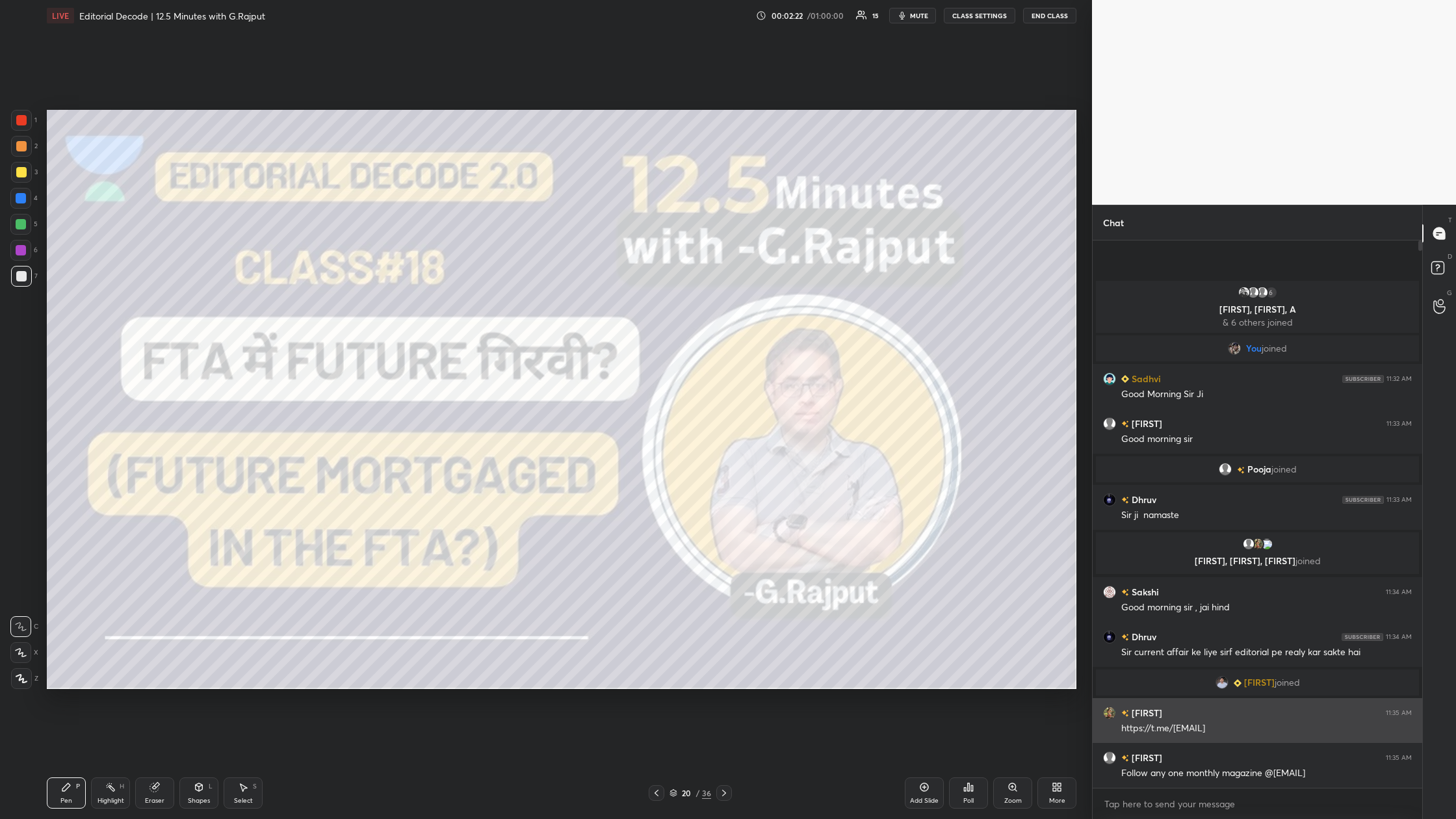 drag, startPoint x: 1212, startPoint y: 727, endPoint x: 1119, endPoint y: 727, distance: 93 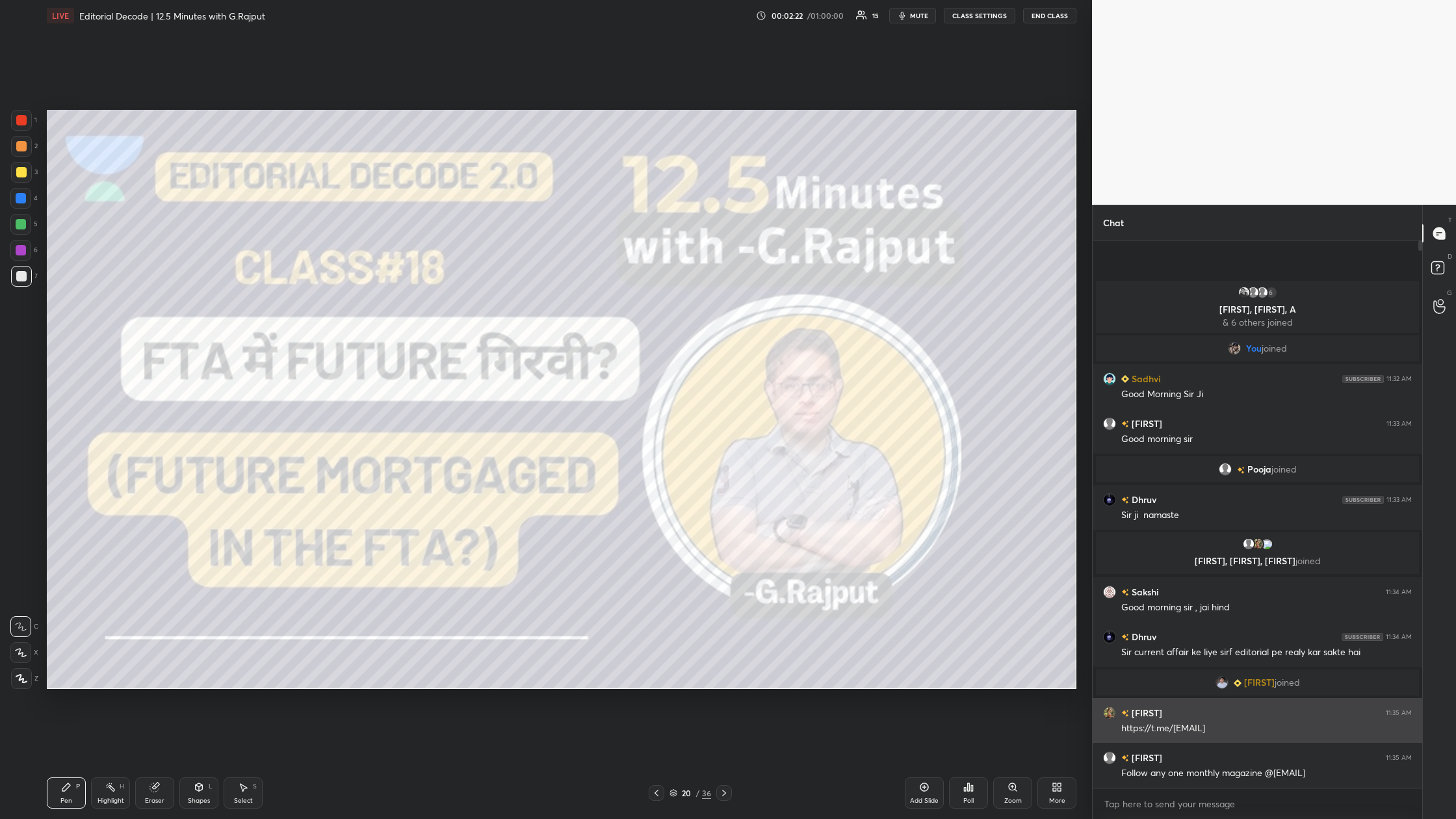 click on "[FIRST] 11:35 AM https://t.me/[EMAIL]" at bounding box center [1257, 720] 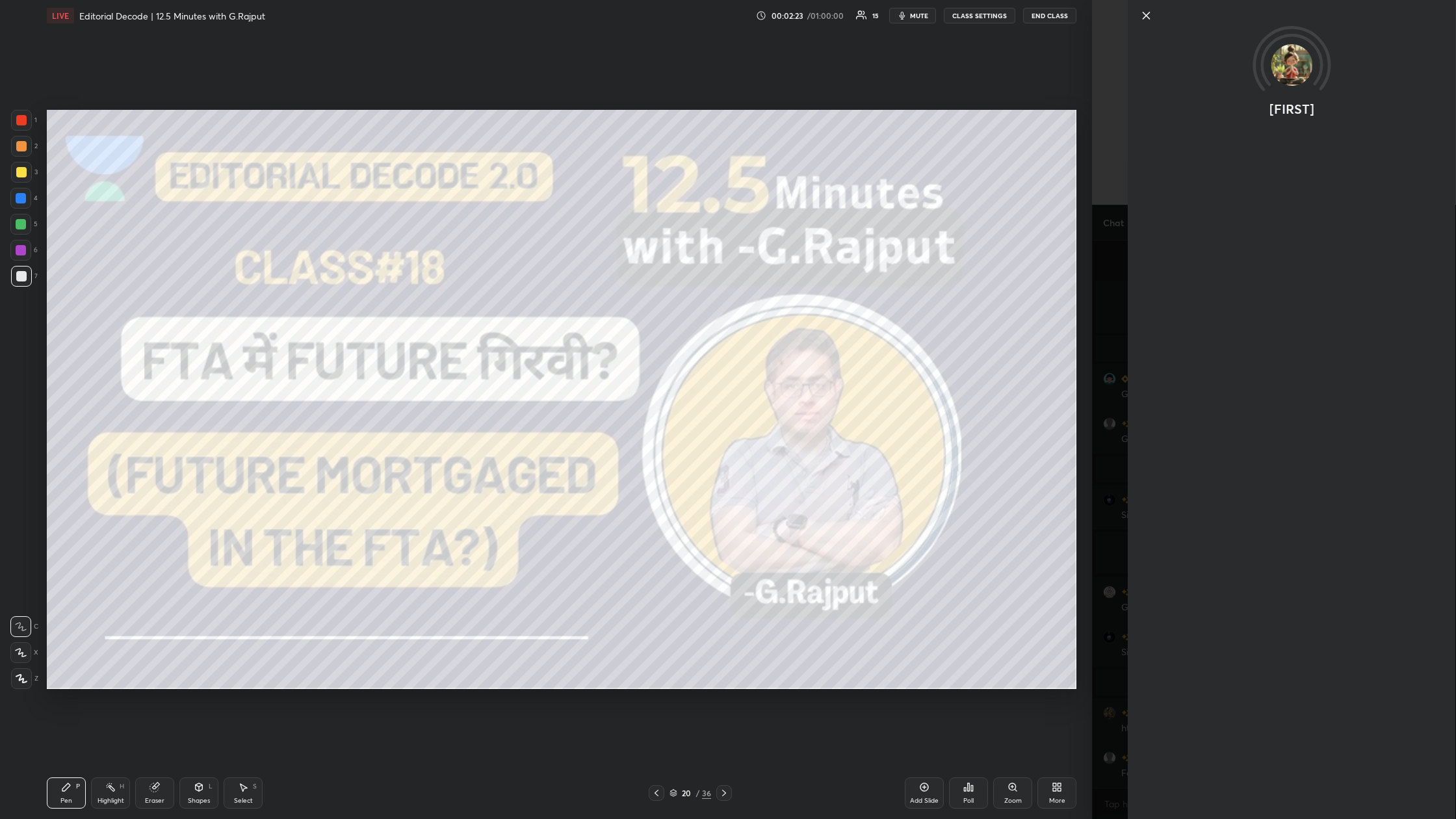 copy on "https://t.me/[EMAIL]" 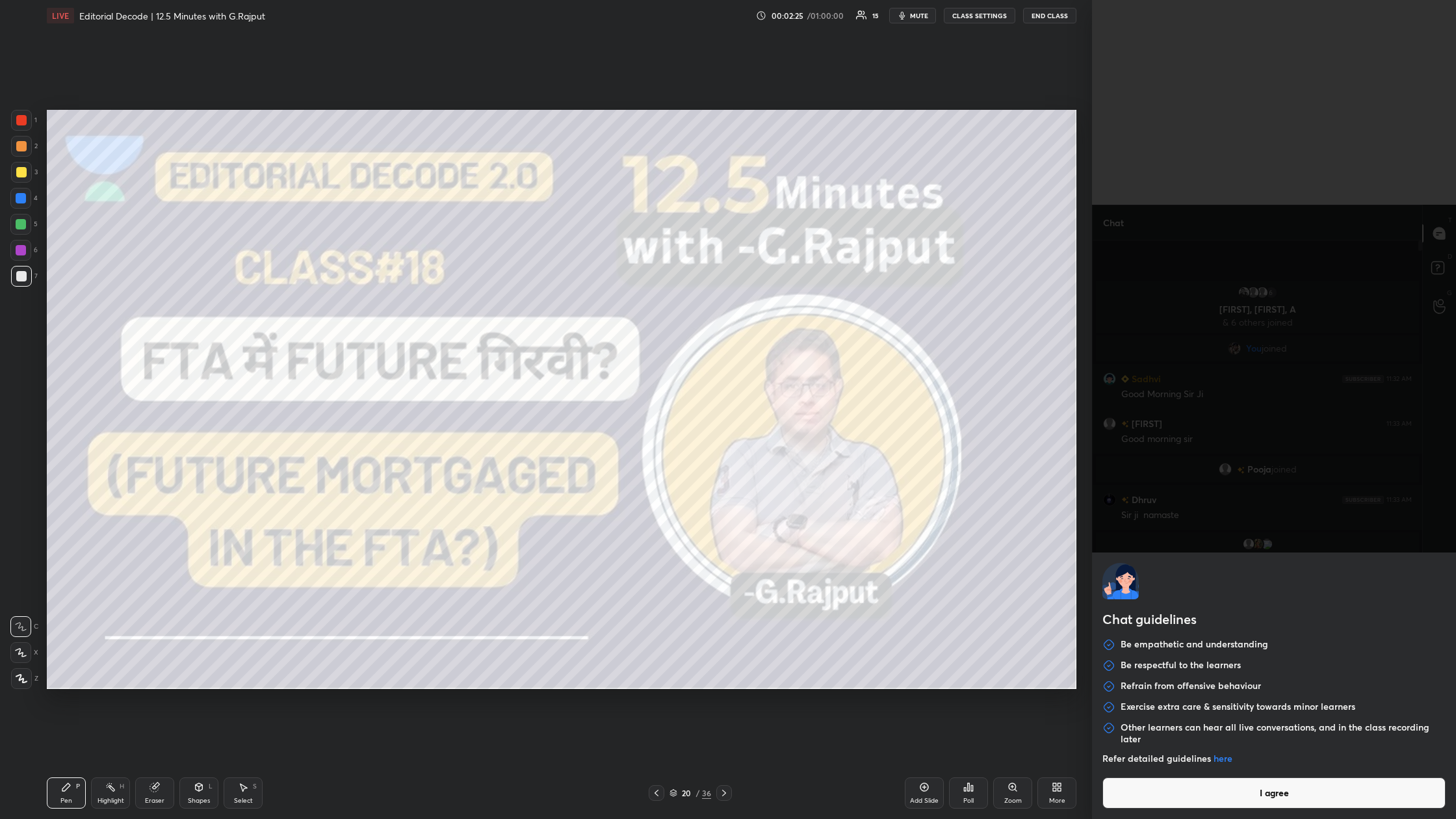 click on "1 2 3 4 5 6 7 C X Z C X Z E E Erase all   H H LIVE Editorial Decode | 12.5 Minutes with G.Rajput 00:02:25 /  01:00:00 15 mute CLASS SETTINGS End Class Setting up your live class Poll for   secs No correct answer Start poll Back Editorial Decode | 12.5 Minutes with G.Rajput G Rajput Pen P Highlight H Eraser Shapes L Select S 20 / 36 Add Slide Poll Zoom More Chat 6 [FIRST], [FIRST], A &  6 others  joined You  joined [FIRST] 11:32 AM Good Morning Sir Ji [FIRST] 11:33 AM Good morning sir [FIRST]  joined [FIRST] 11:33 AM Sir ji  namaste [FIRST], [FIRST], [FIRST]  joined [FIRST] 11:34 AM Good morning sir , jai hind [FIRST] 11:34 AM Sir current affair ke liye sirf editorial pe realy kar sakte hai [FIRST]  joined [FIRST] 11:35 AM https://t.me/[EMAIL] [FIRST] 11:35 AM Follow any one monthly magazine @[EMAIL] [FIRST] Khan... 11:35 AM Good morning sir [FIRST] 11:35 AM Good morning sir 15 NEW MESSAGES Enable hand raising Enable raise hand to speak to learners. Once enabled, chat will be turned off temporarily. Enable x   introducing Got it T D" at bounding box center (728, 410) 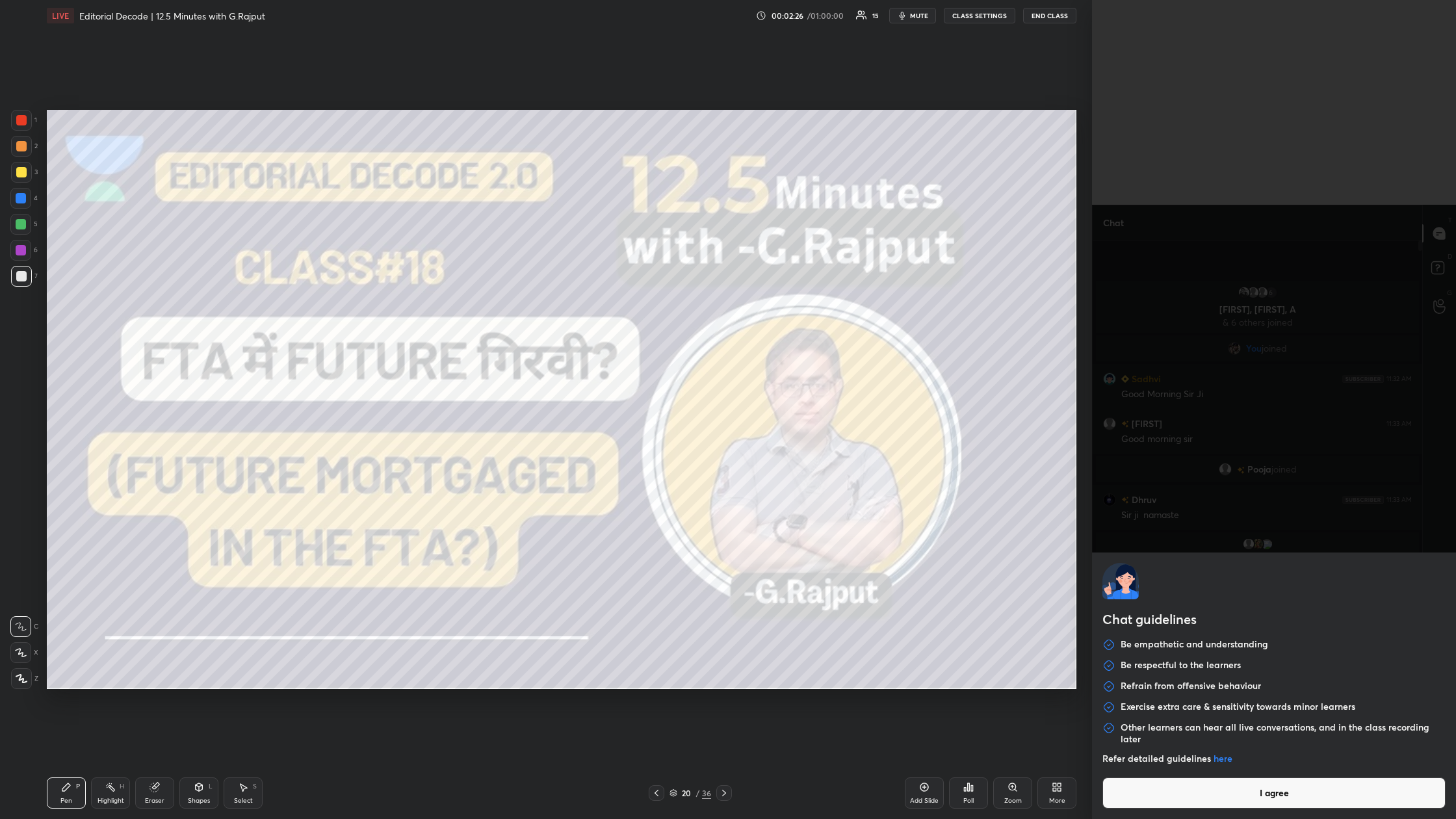 click on "I agree" at bounding box center [1274, 793] 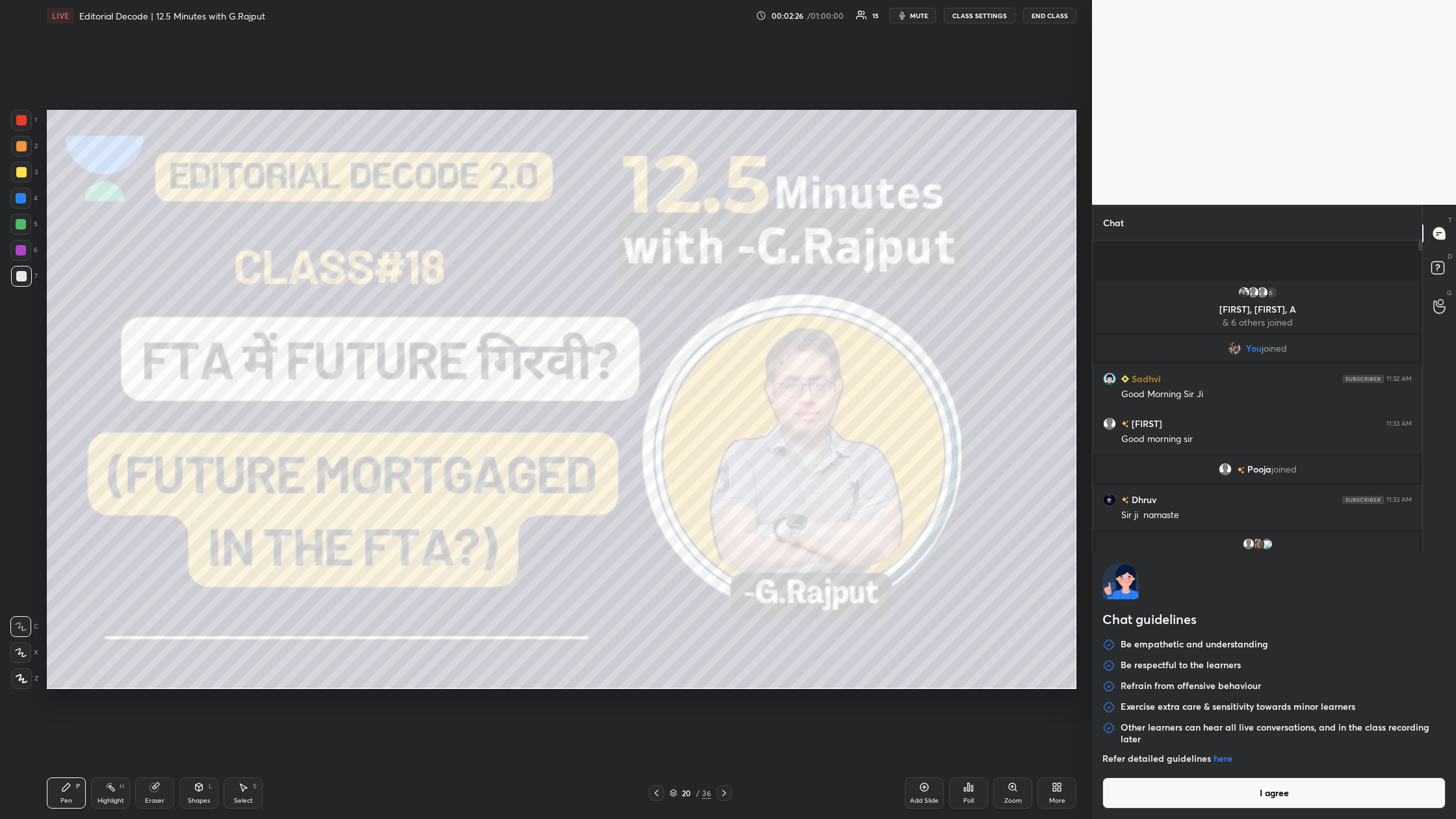 type on "x" 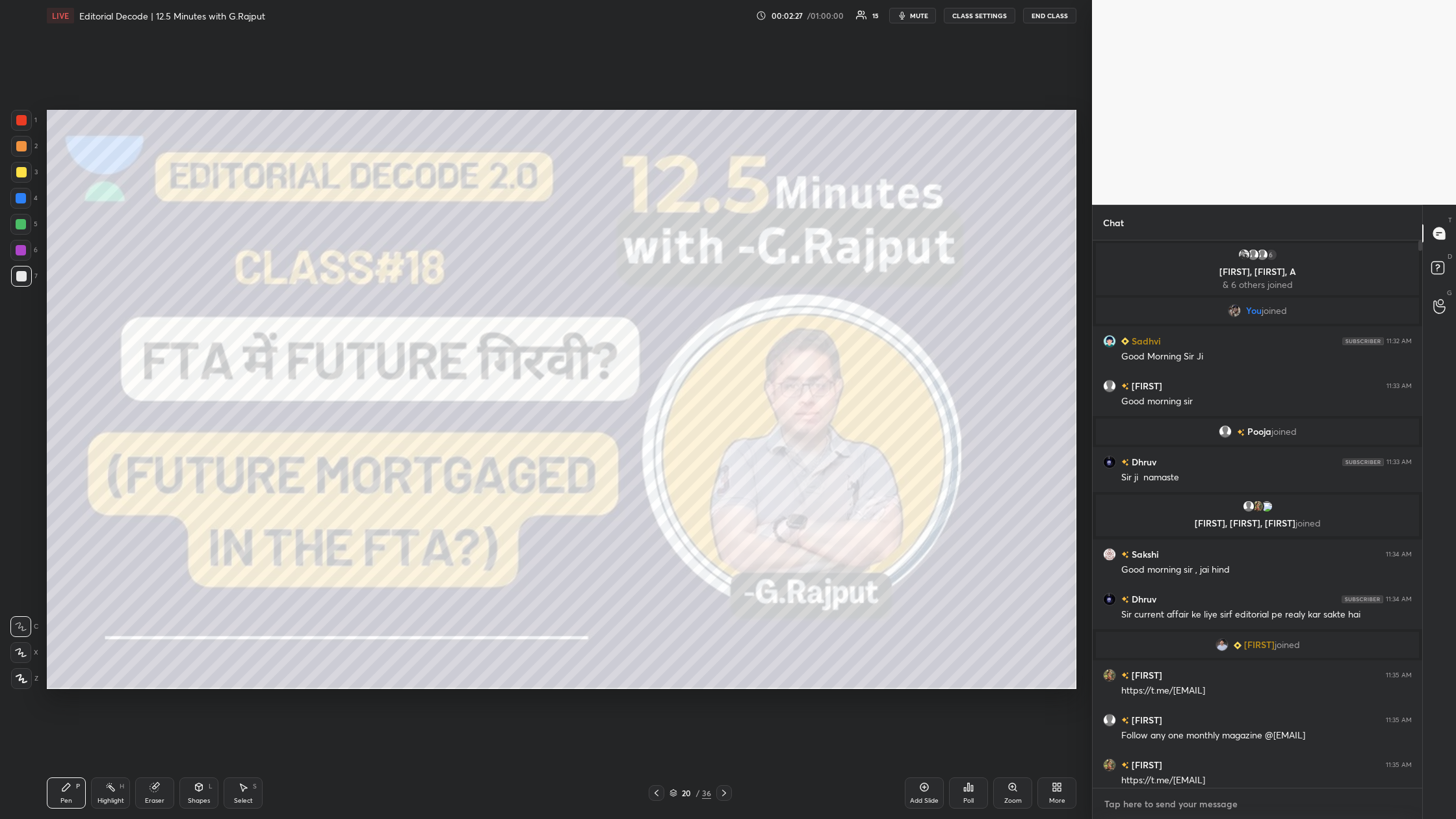 paste on "https://t.me/[EMAIL]" 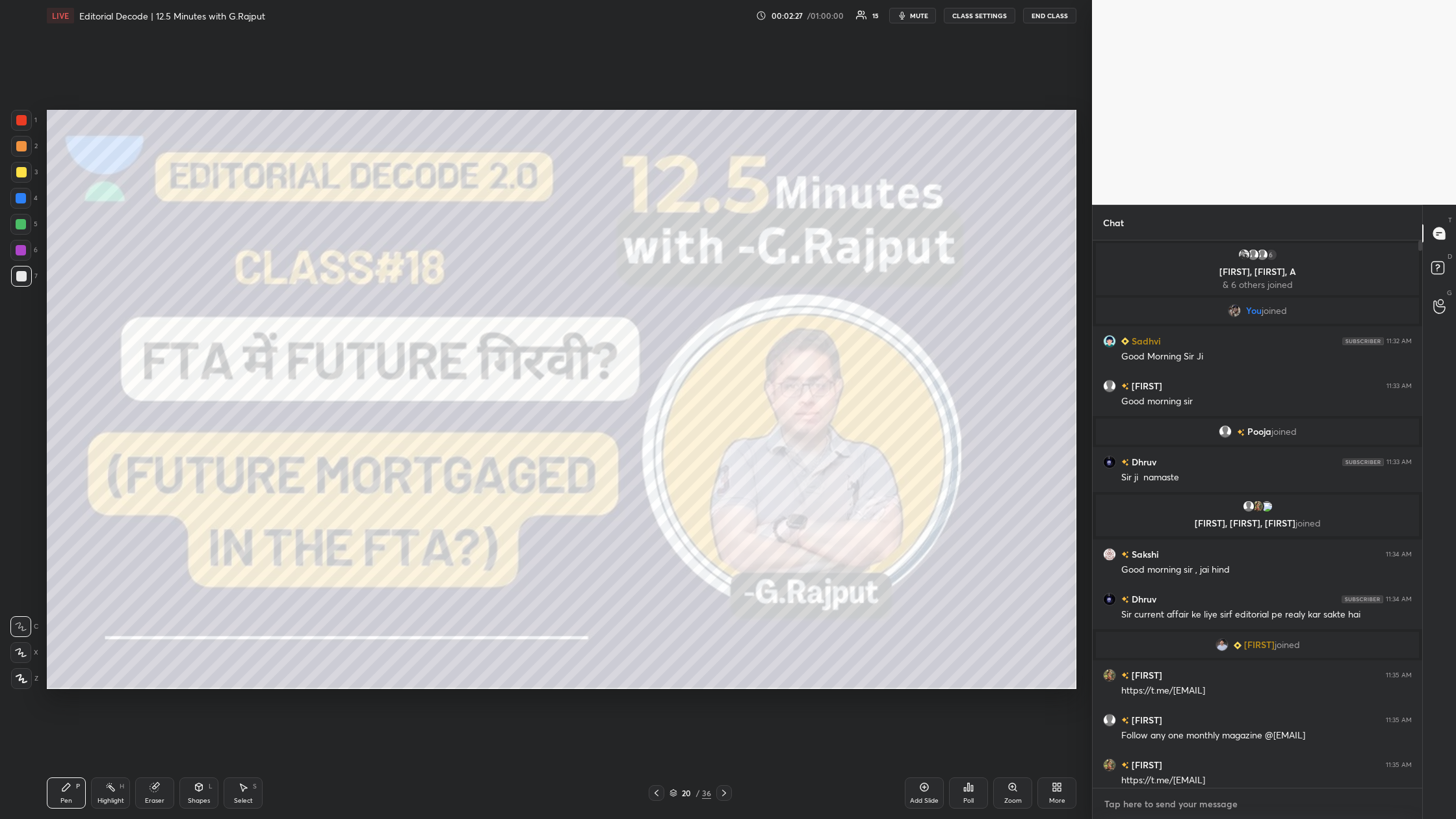type on "https://t.me/[EMAIL]" 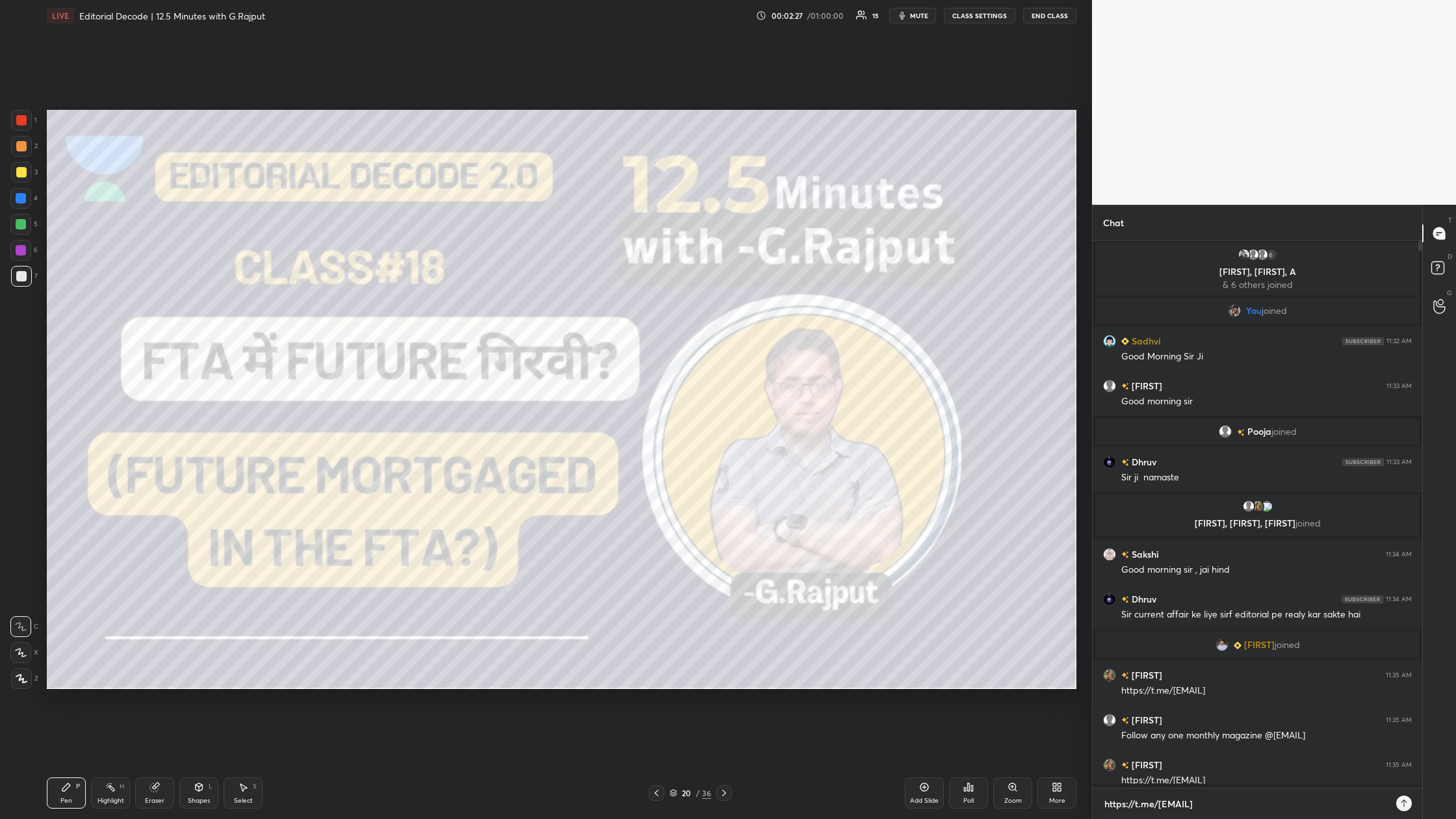 type 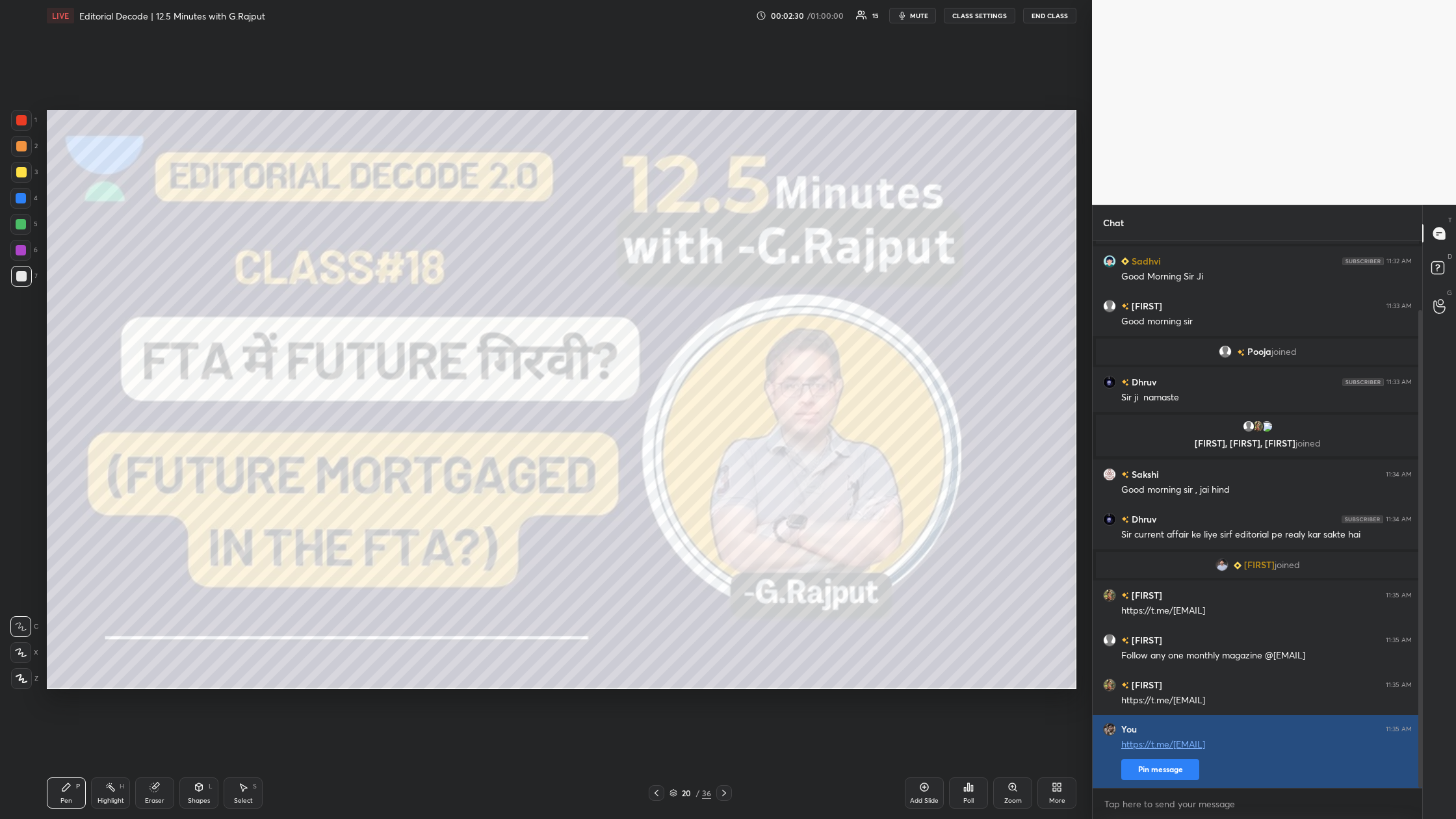 click on "Pin message" at bounding box center [1160, 770] 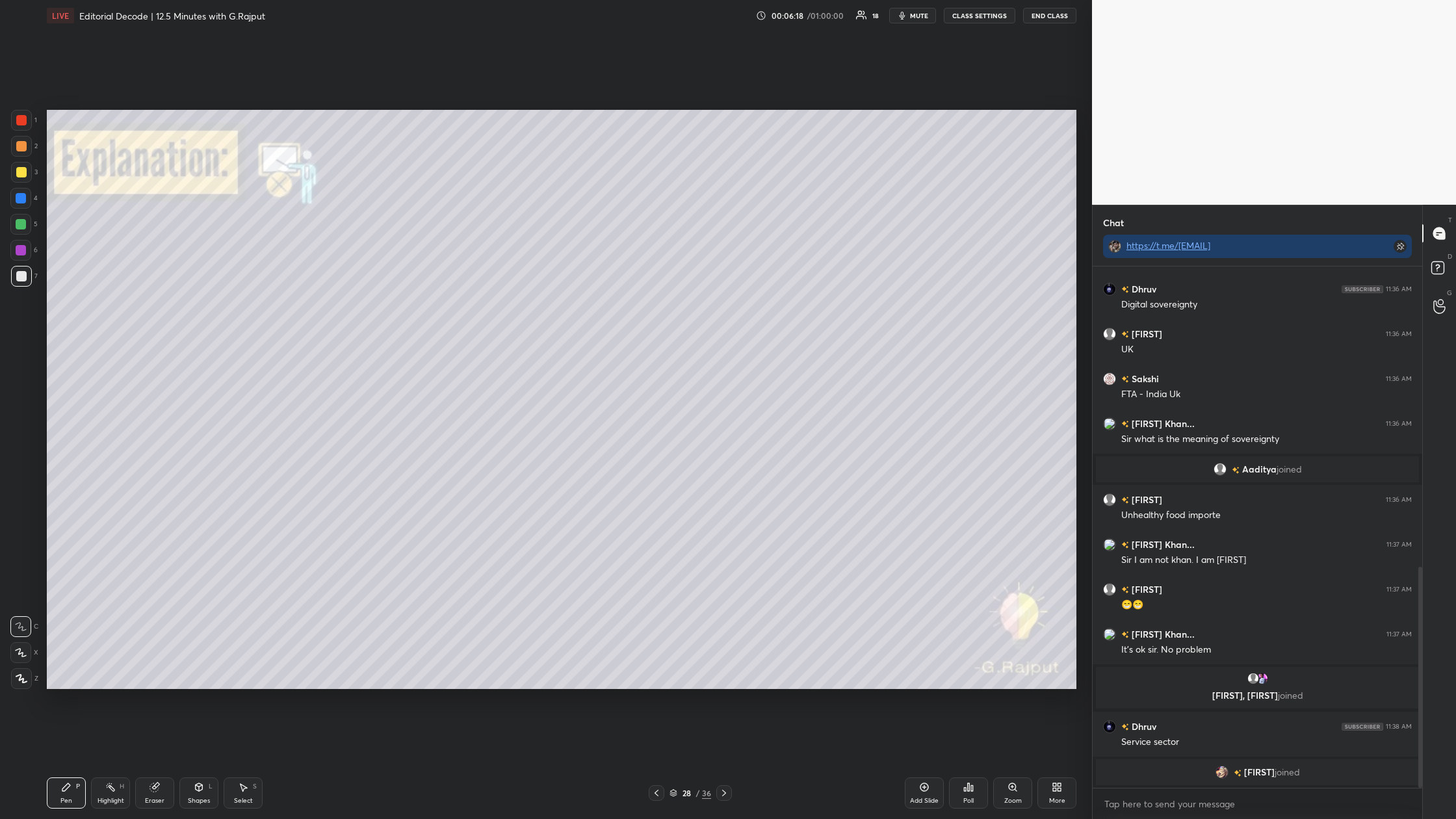 scroll, scrollTop: 755, scrollLeft: 0, axis: vertical 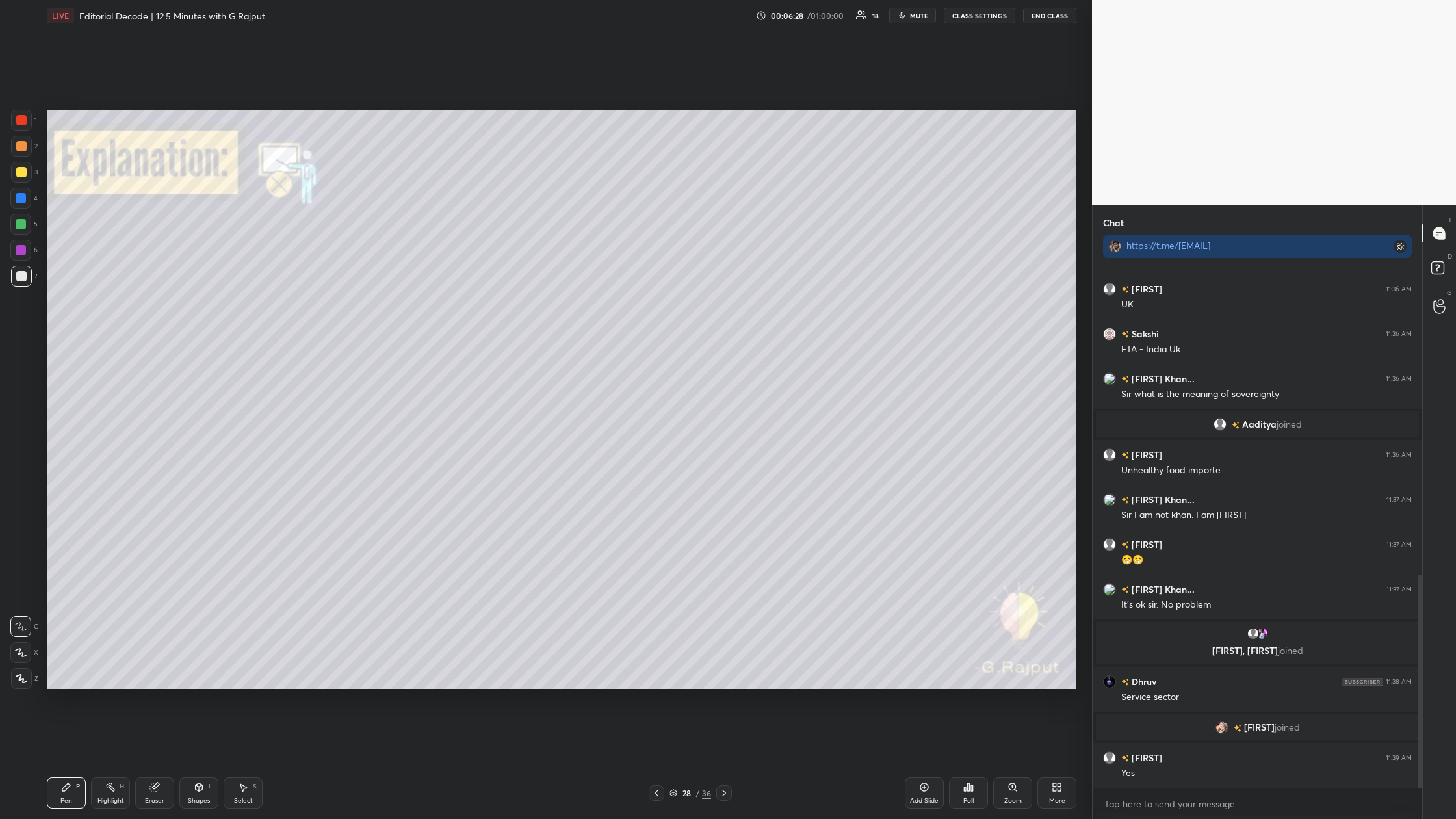 drag, startPoint x: 923, startPoint y: 788, endPoint x: 910, endPoint y: 801, distance: 18.38478 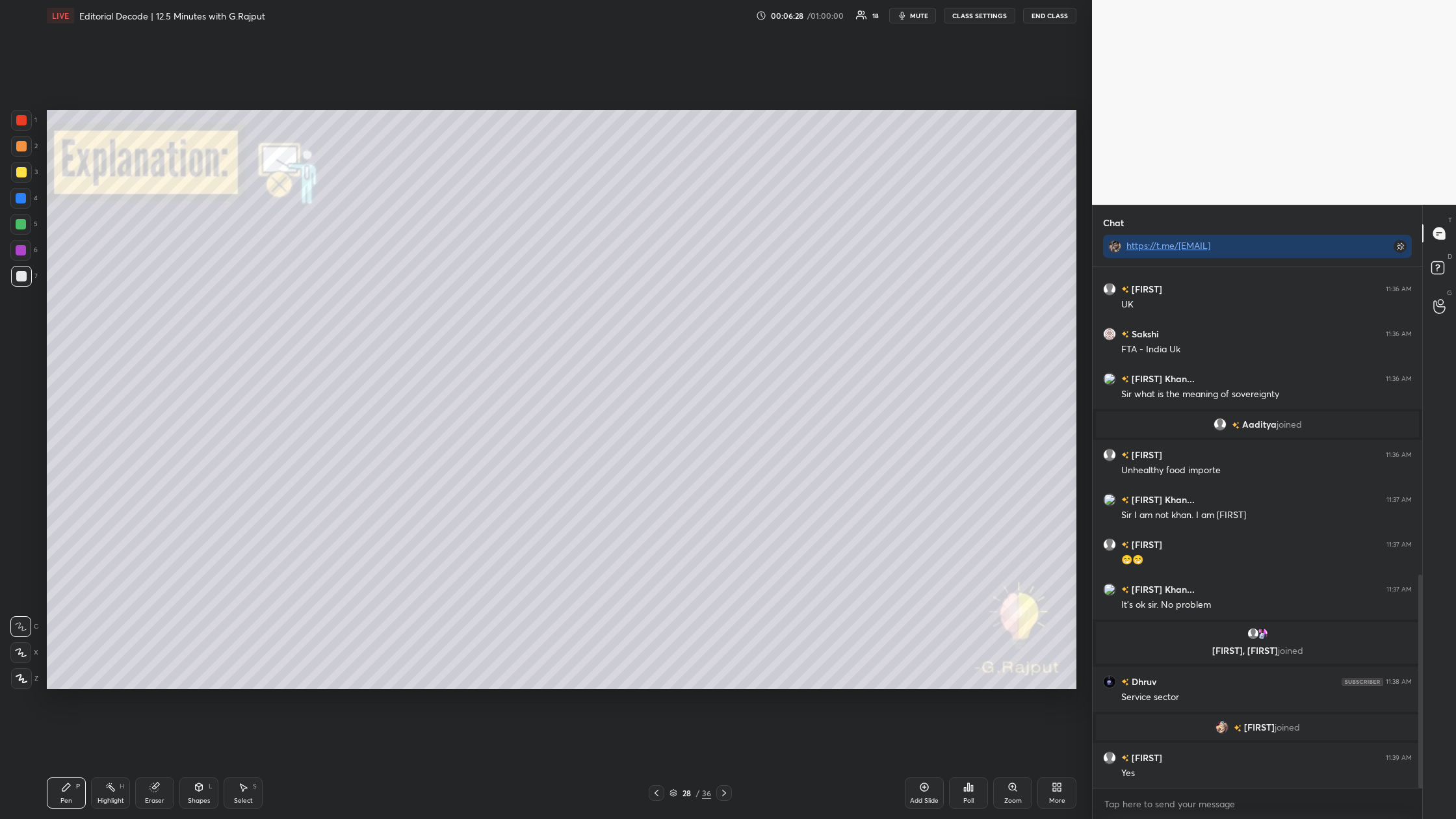click 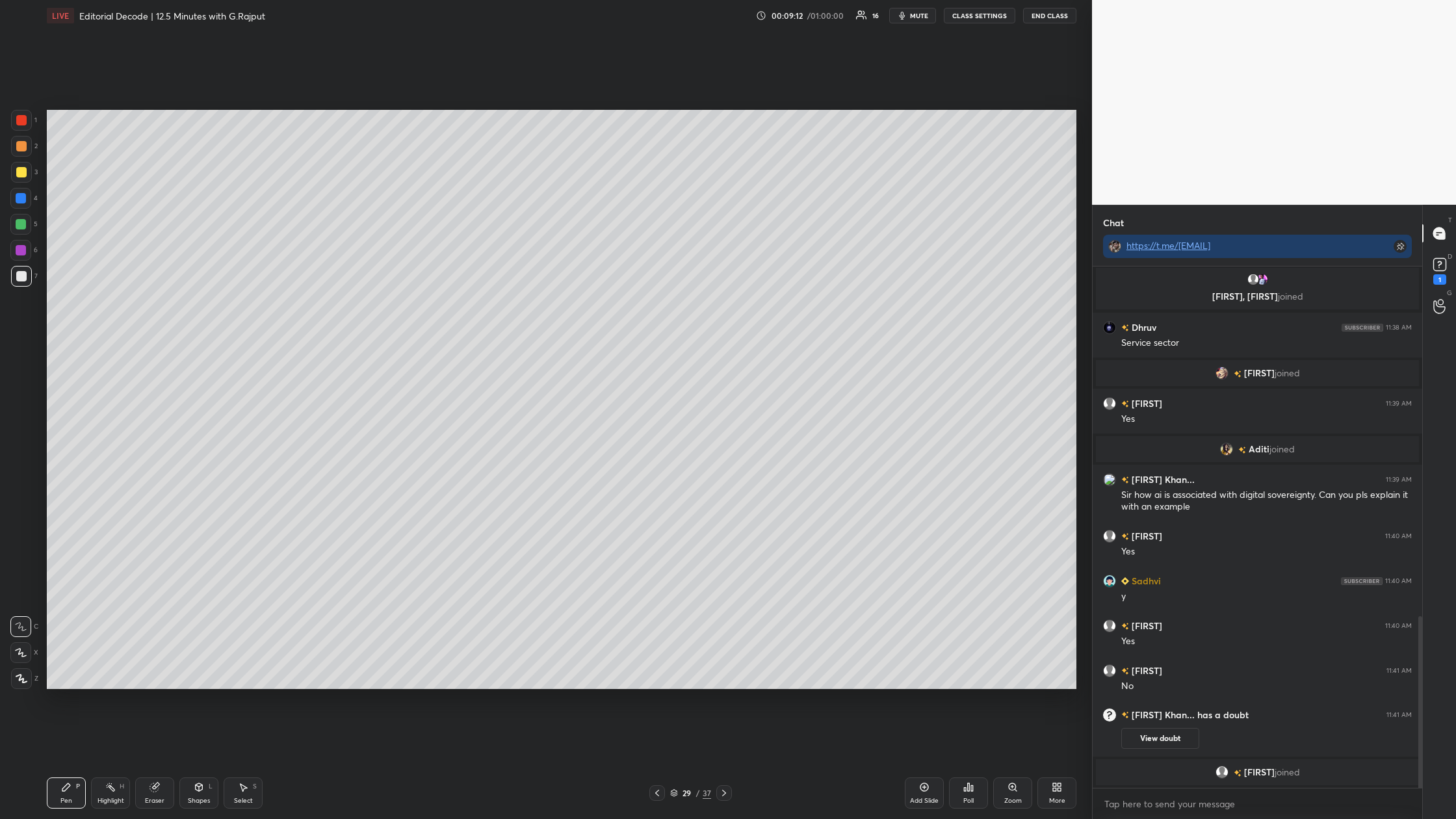 scroll, scrollTop: 1034, scrollLeft: 0, axis: vertical 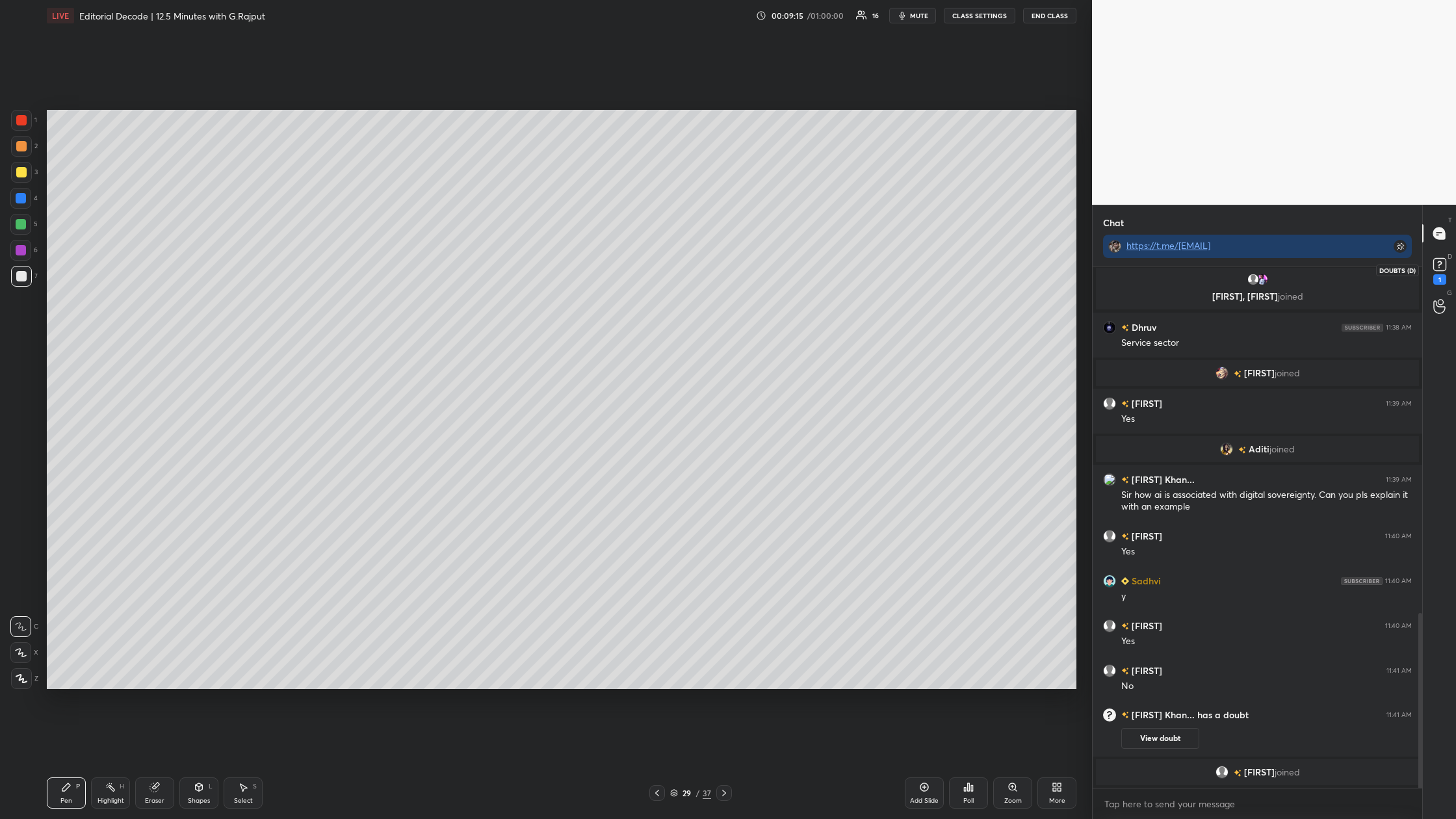 click 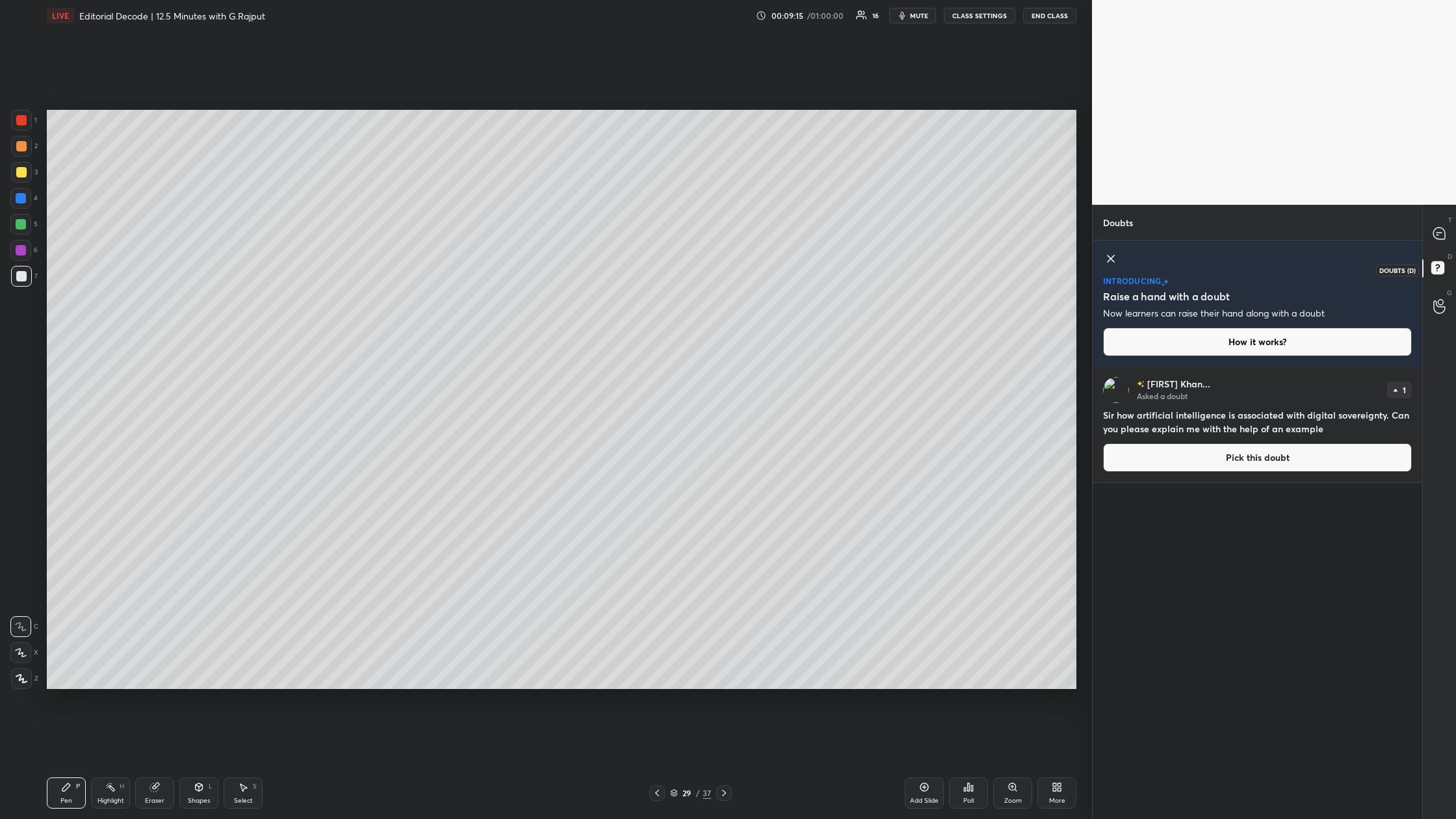 scroll, scrollTop: 4, scrollLeft: 5, axis: both 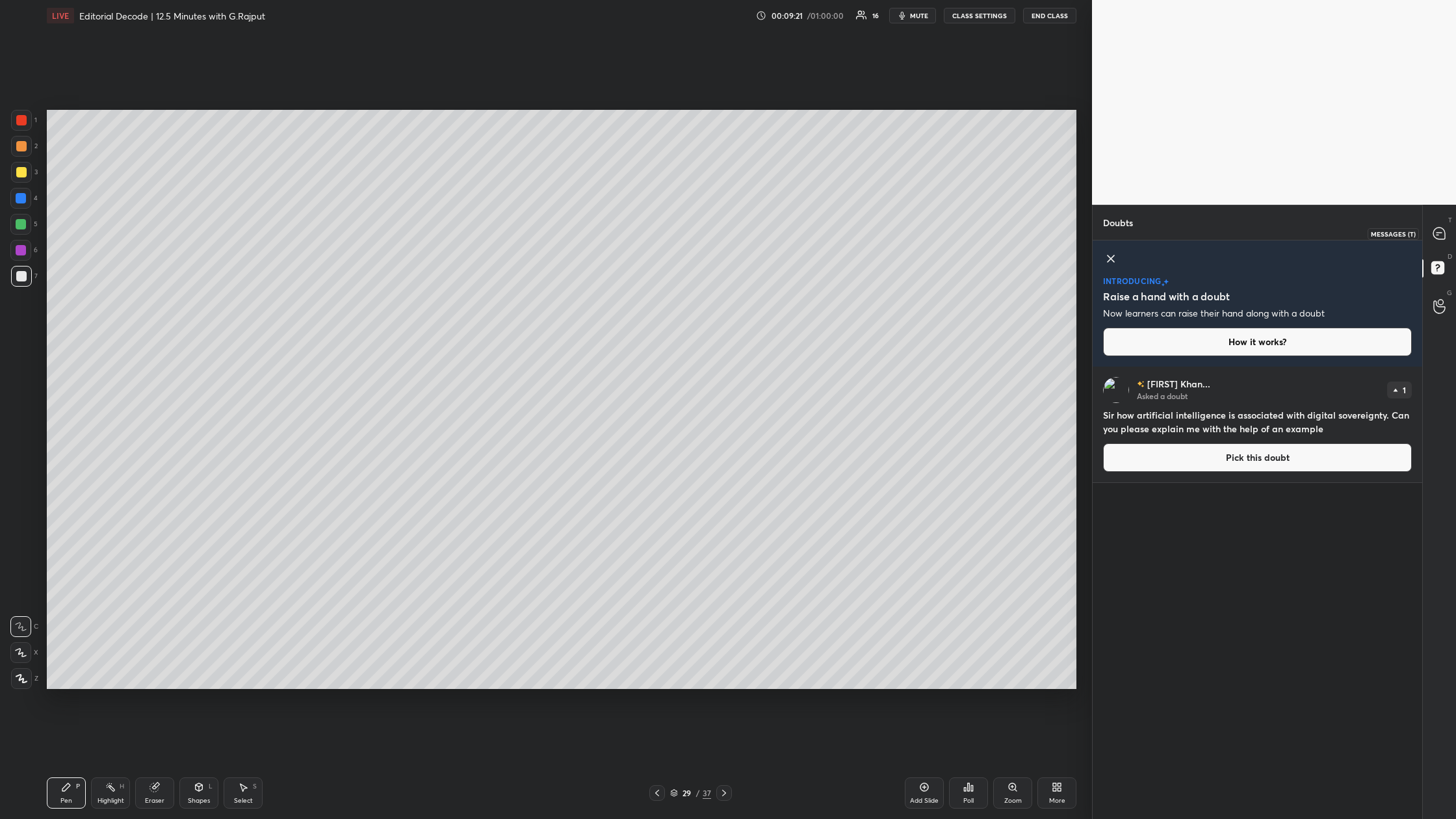 click 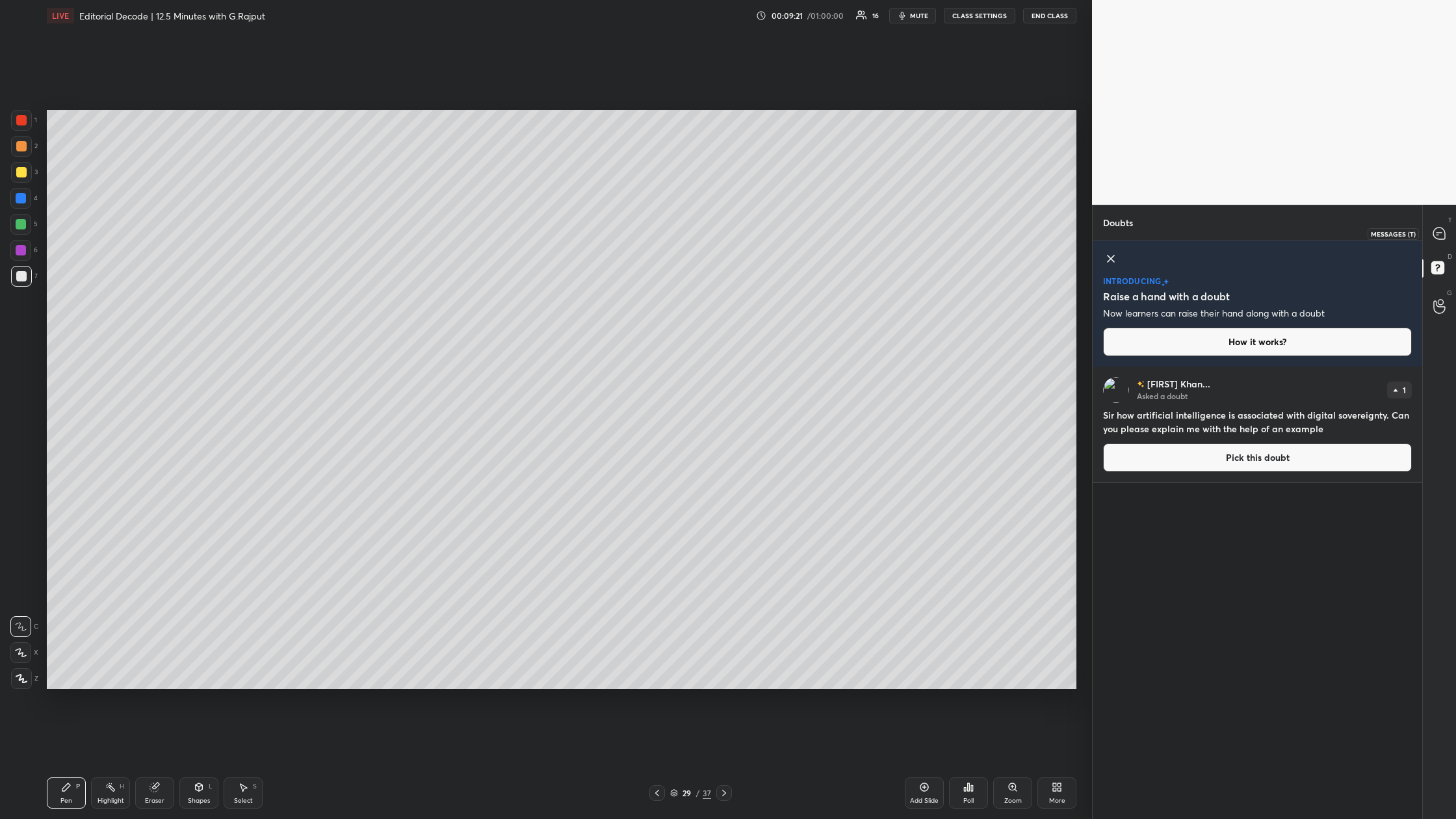 scroll, scrollTop: 422, scrollLeft: 326, axis: both 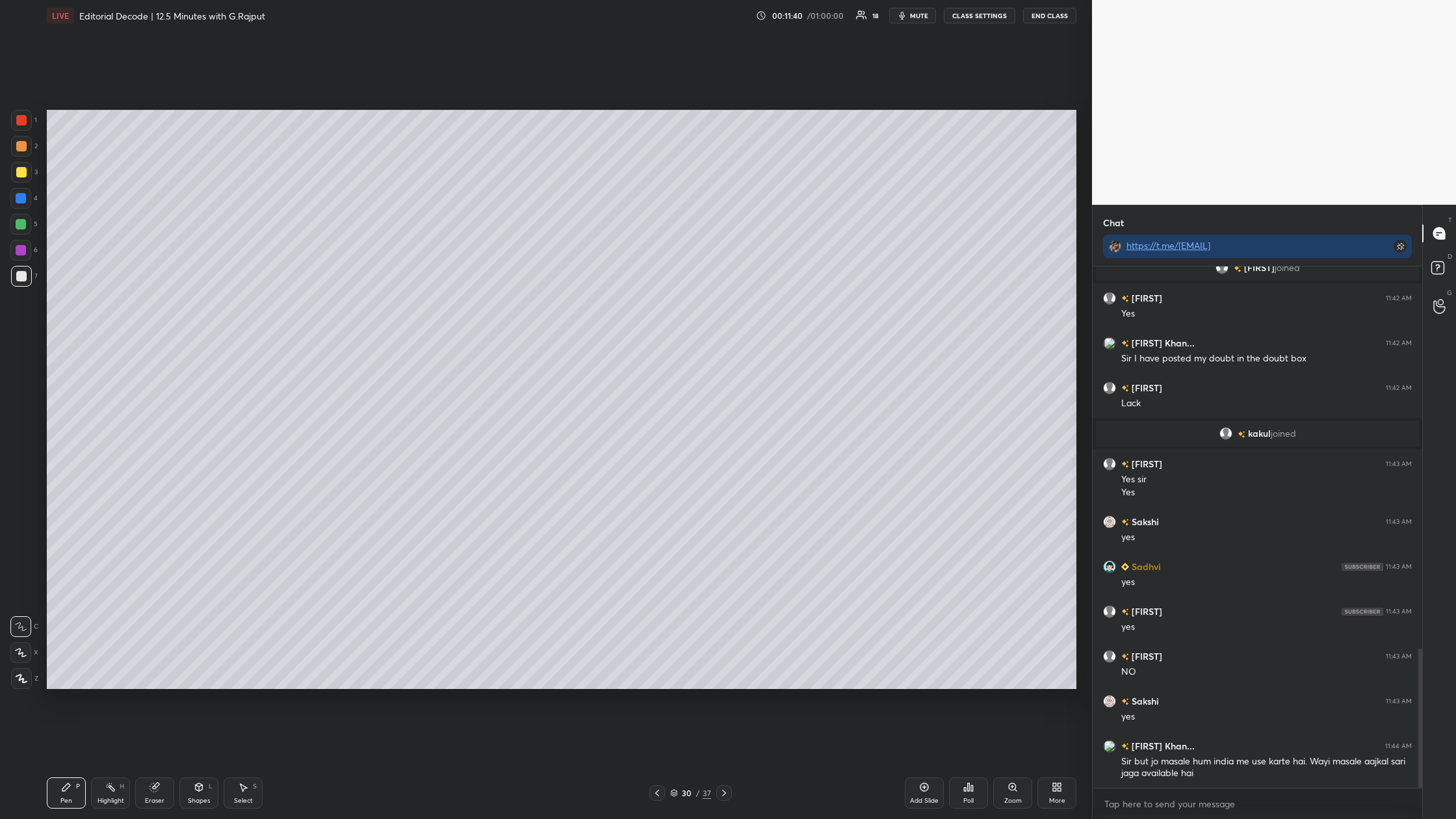 click on "Add Slide" at bounding box center [924, 793] 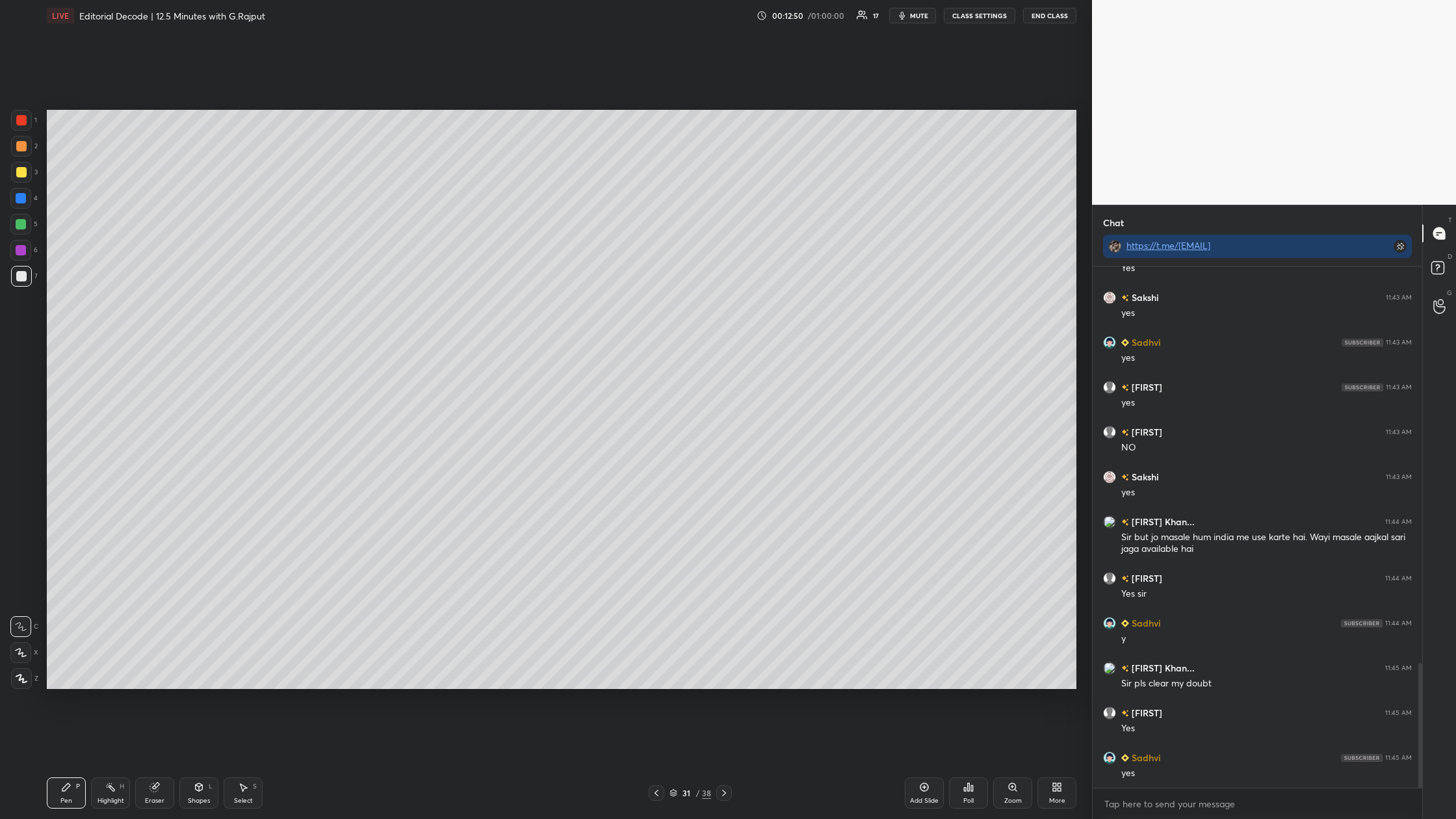 scroll, scrollTop: 1705, scrollLeft: 0, axis: vertical 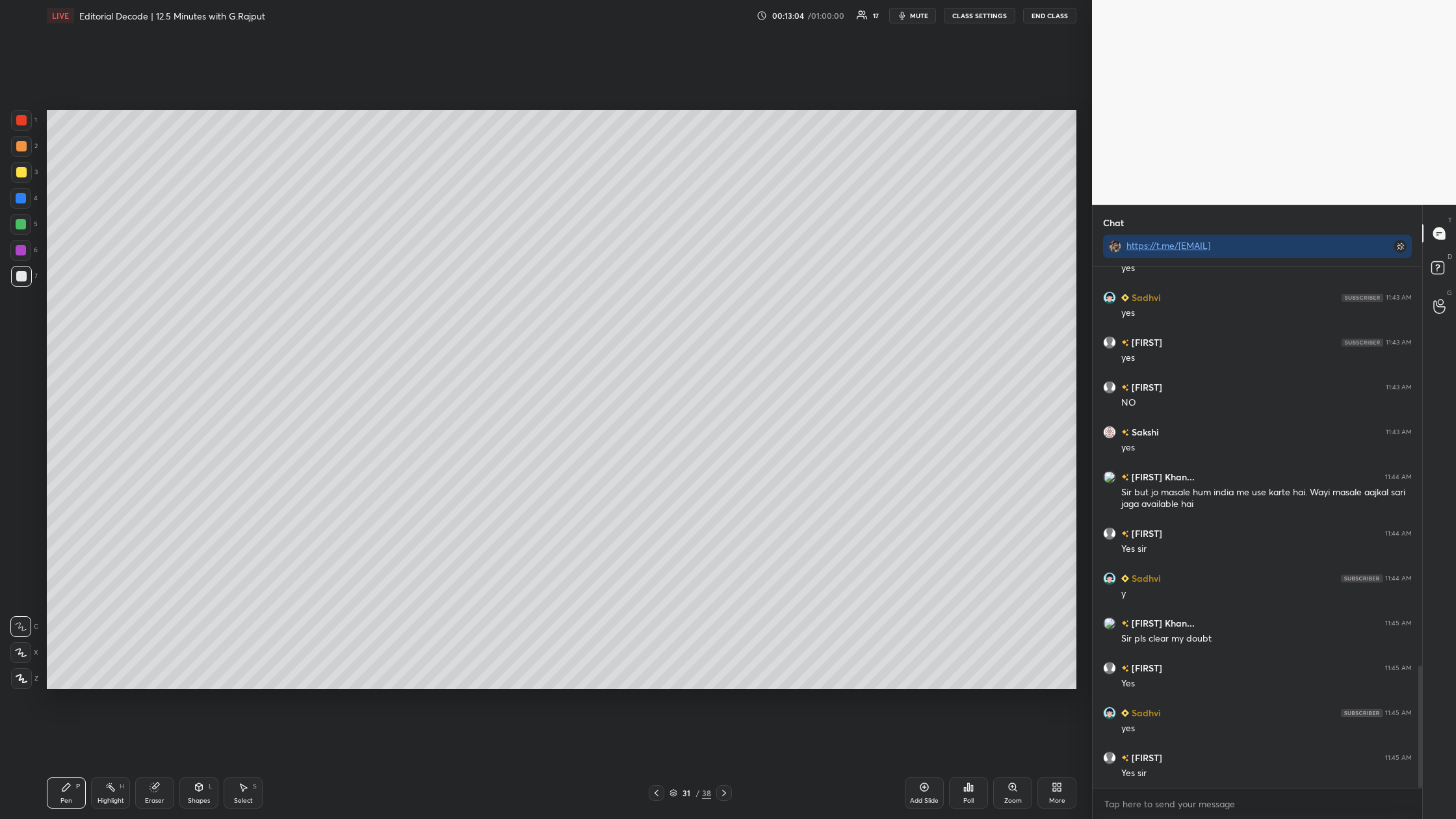 click 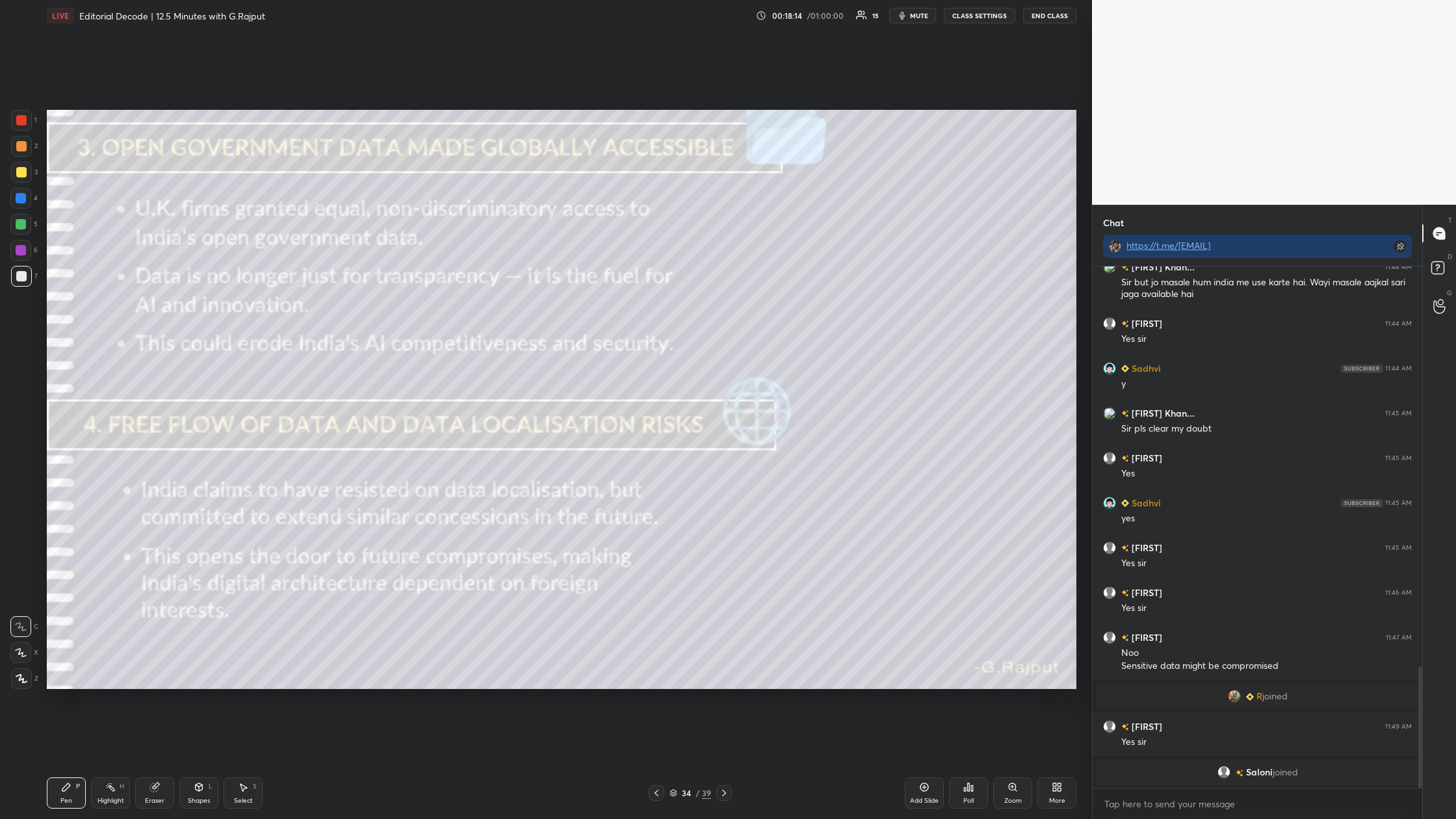 scroll, scrollTop: 1741, scrollLeft: 0, axis: vertical 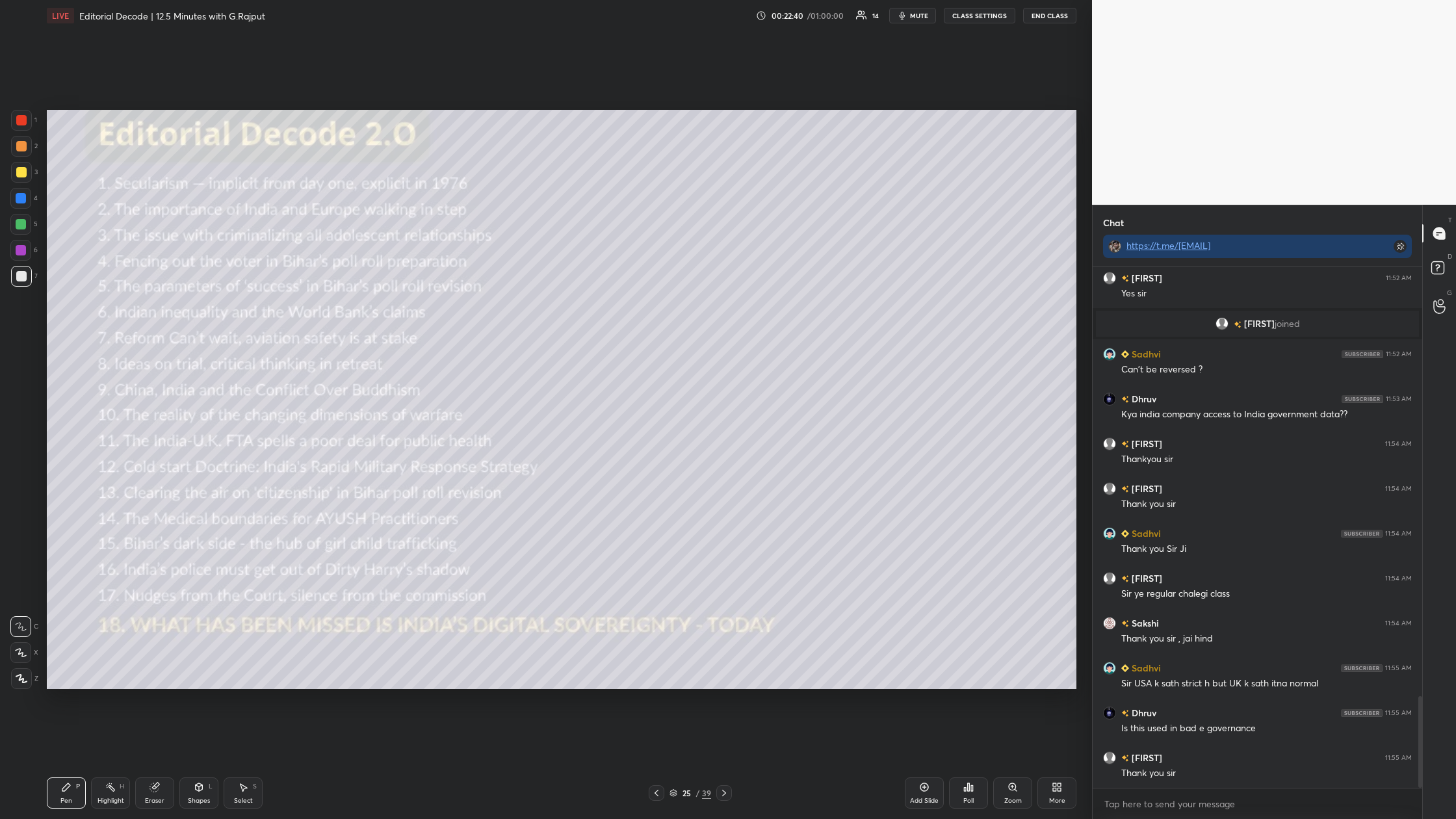 click on "End Class" at bounding box center (1050, 16) 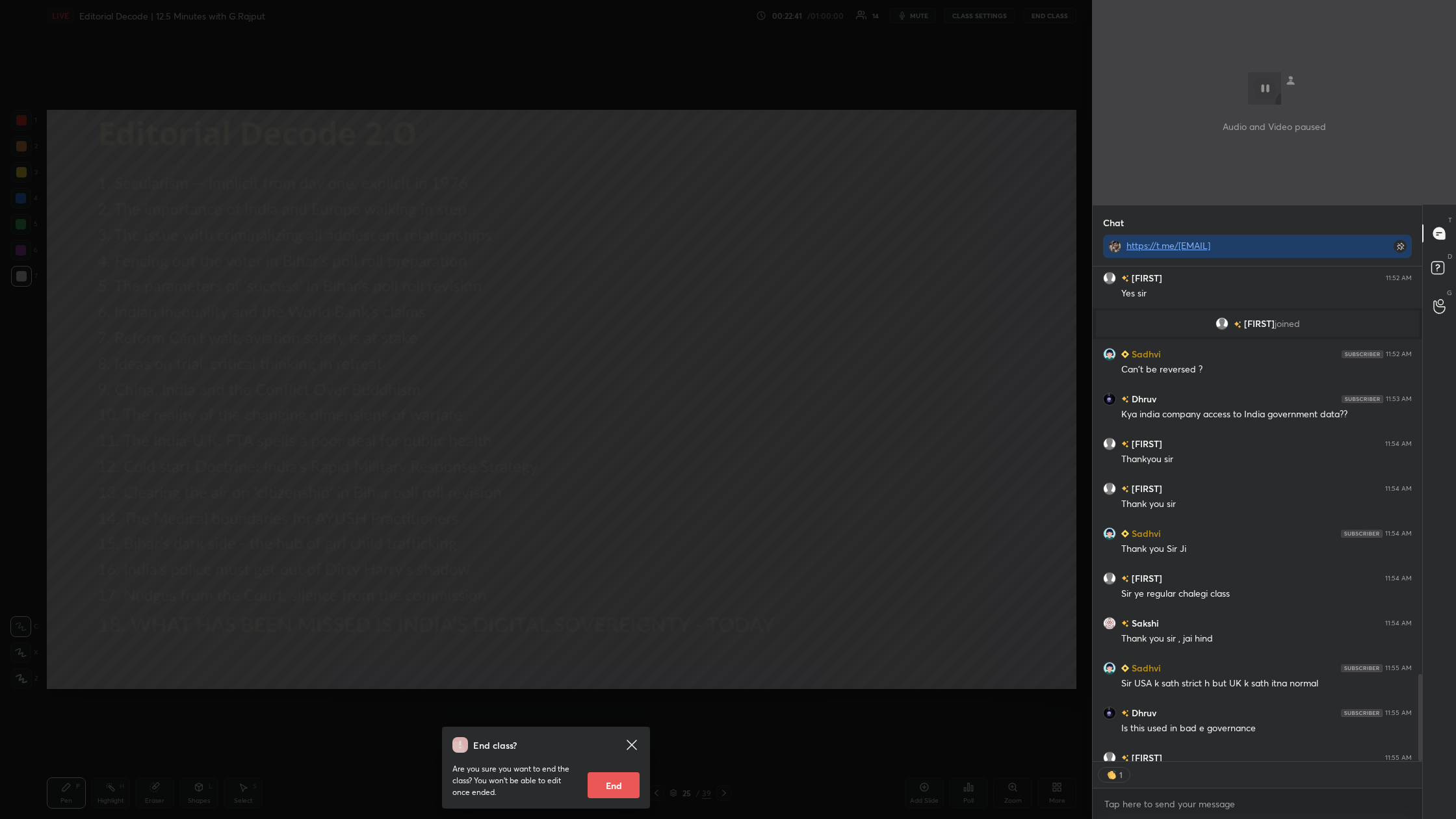 scroll, scrollTop: 491, scrollLeft: 326, axis: both 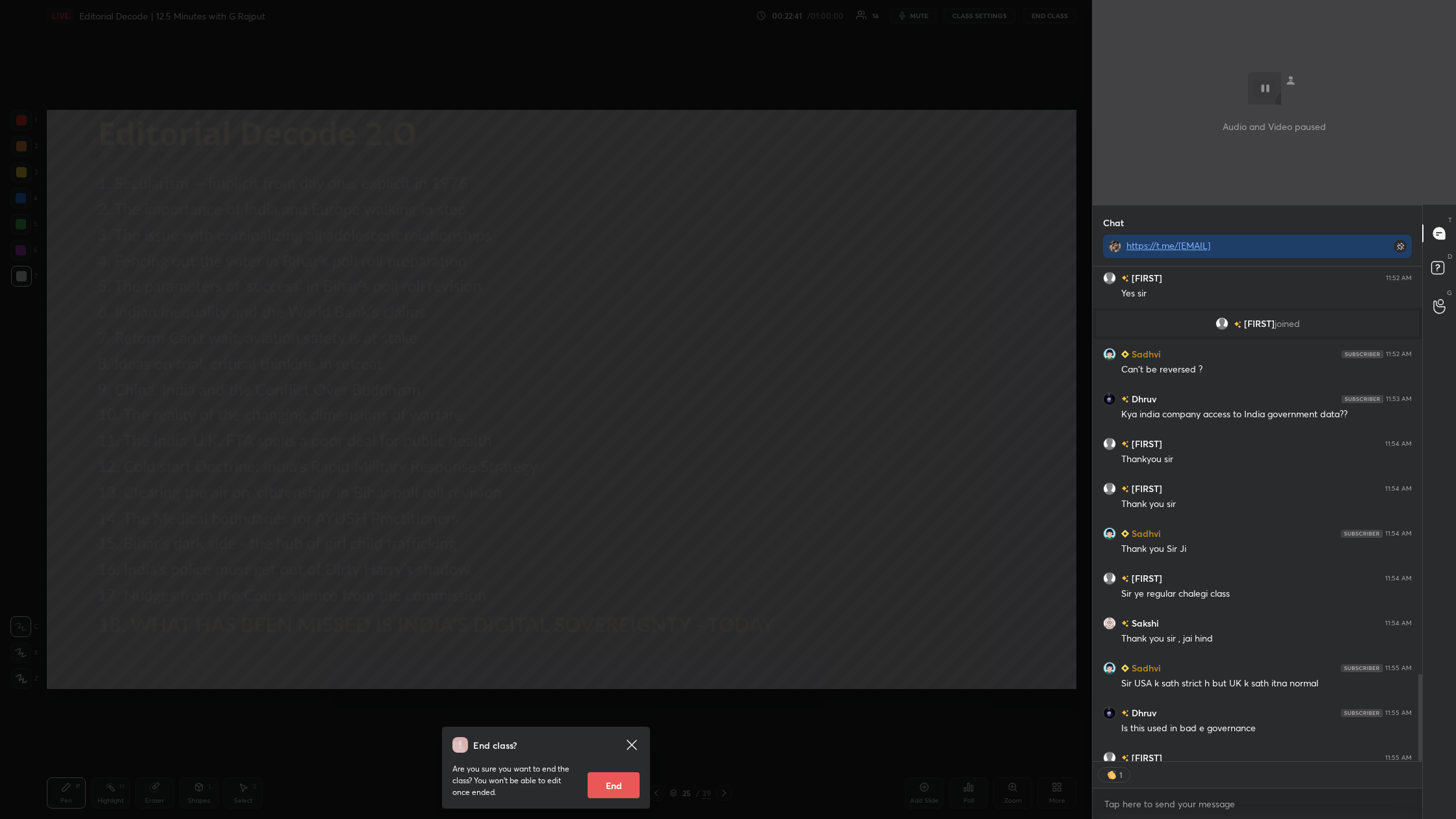 click on "End" at bounding box center (614, 785) 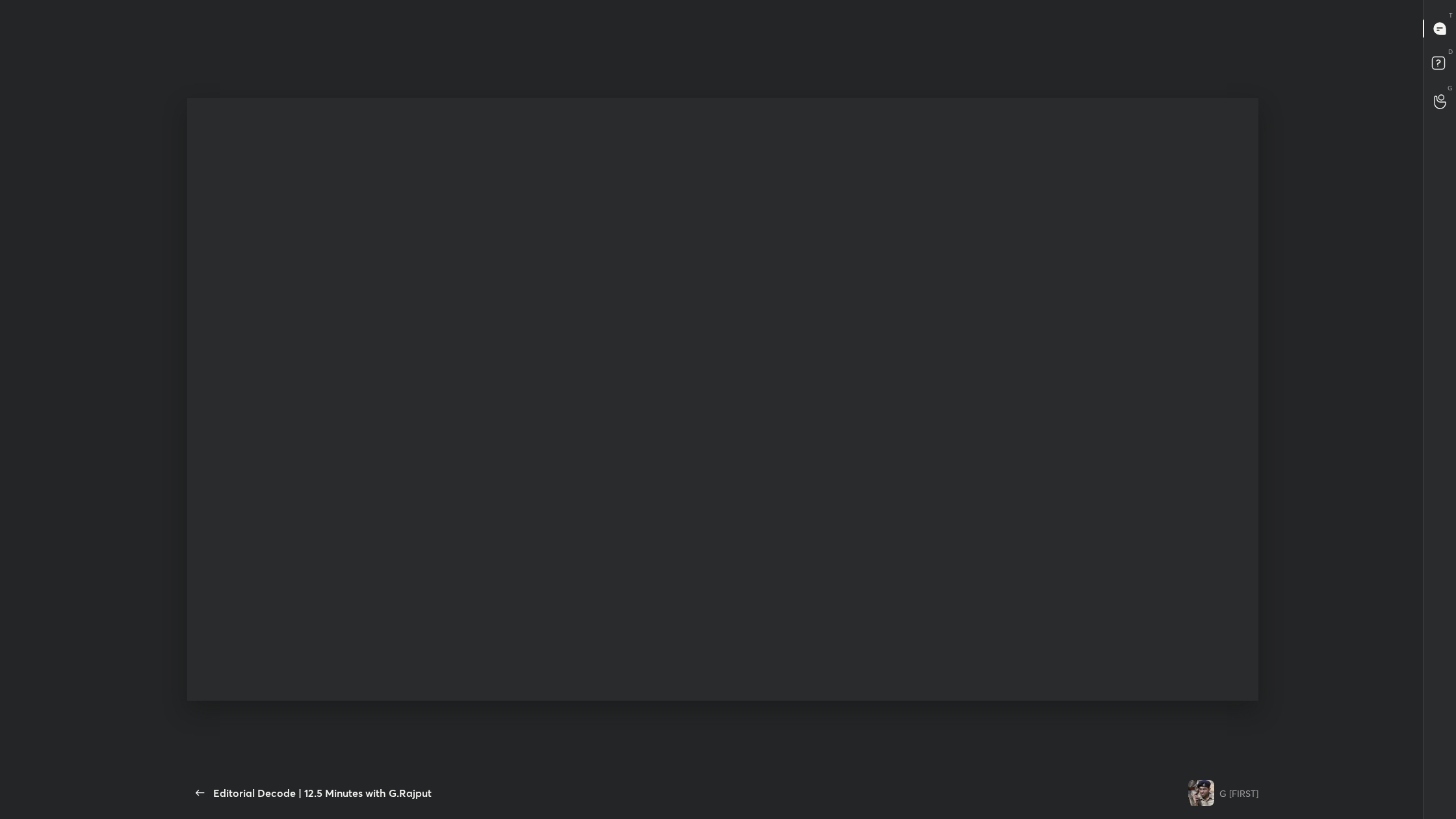 scroll, scrollTop: 64264, scrollLeft: 63834, axis: both 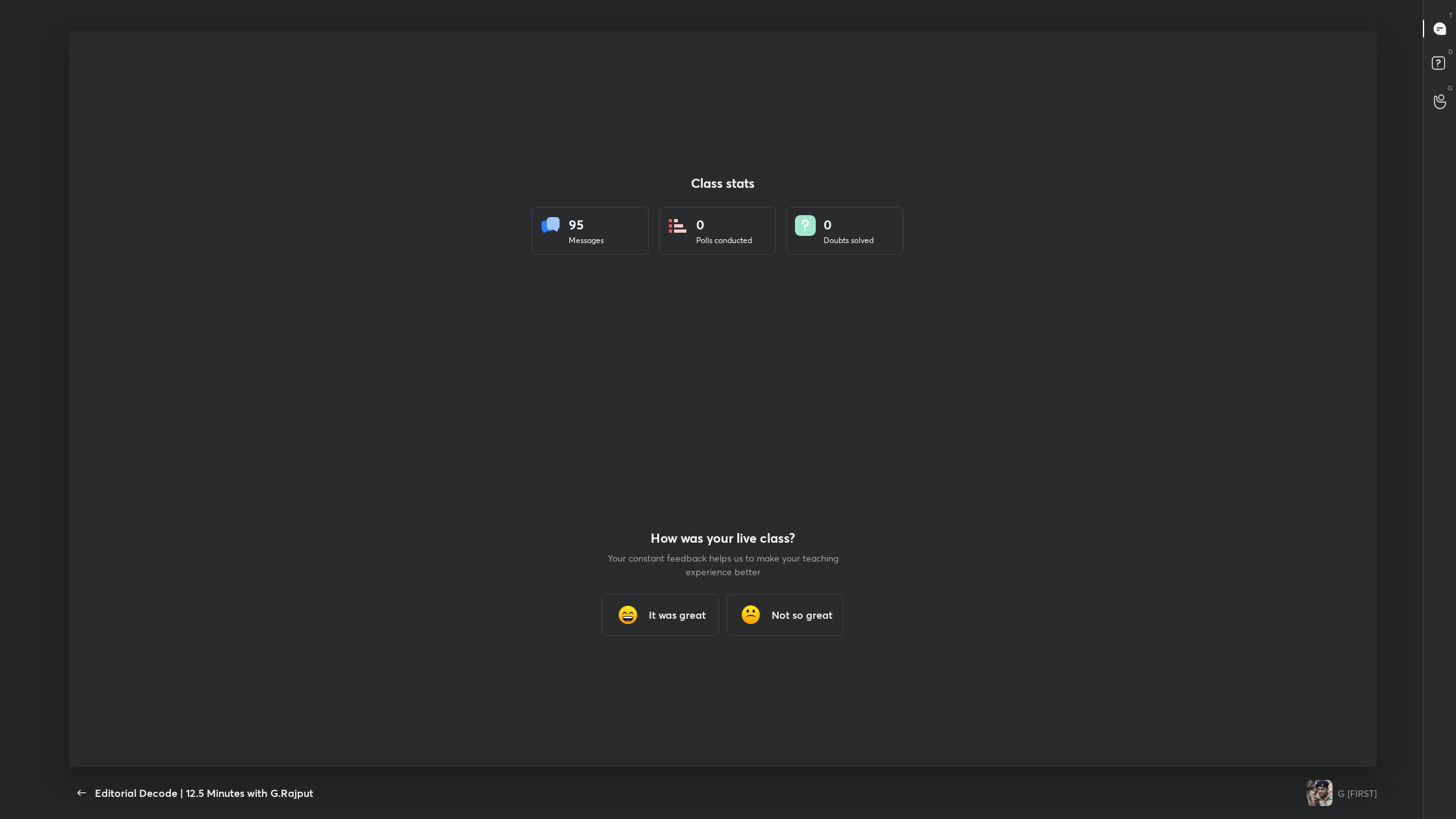click on "It was great" at bounding box center (660, 615) 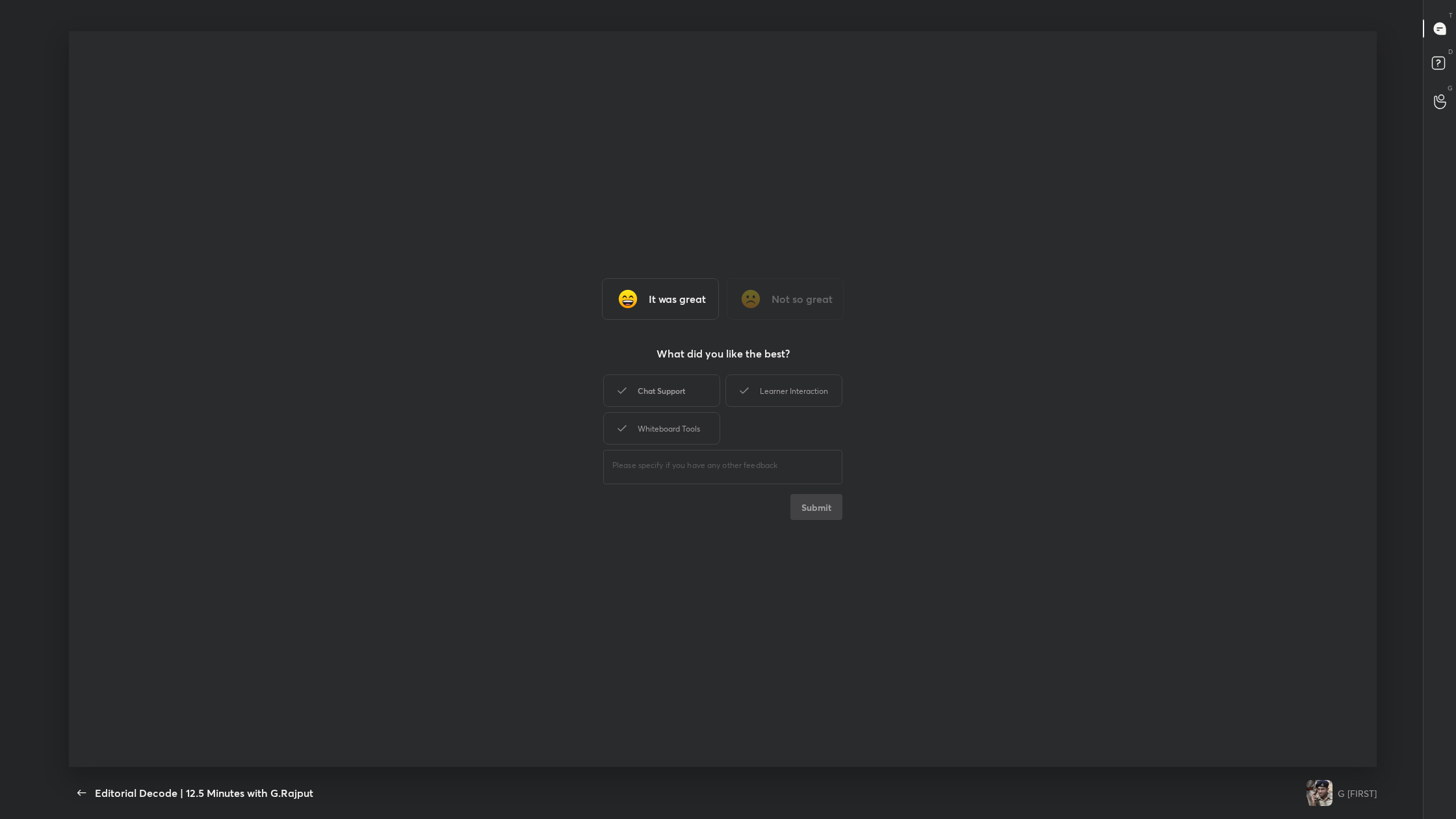 click on "Chat Support" at bounding box center (662, 391) 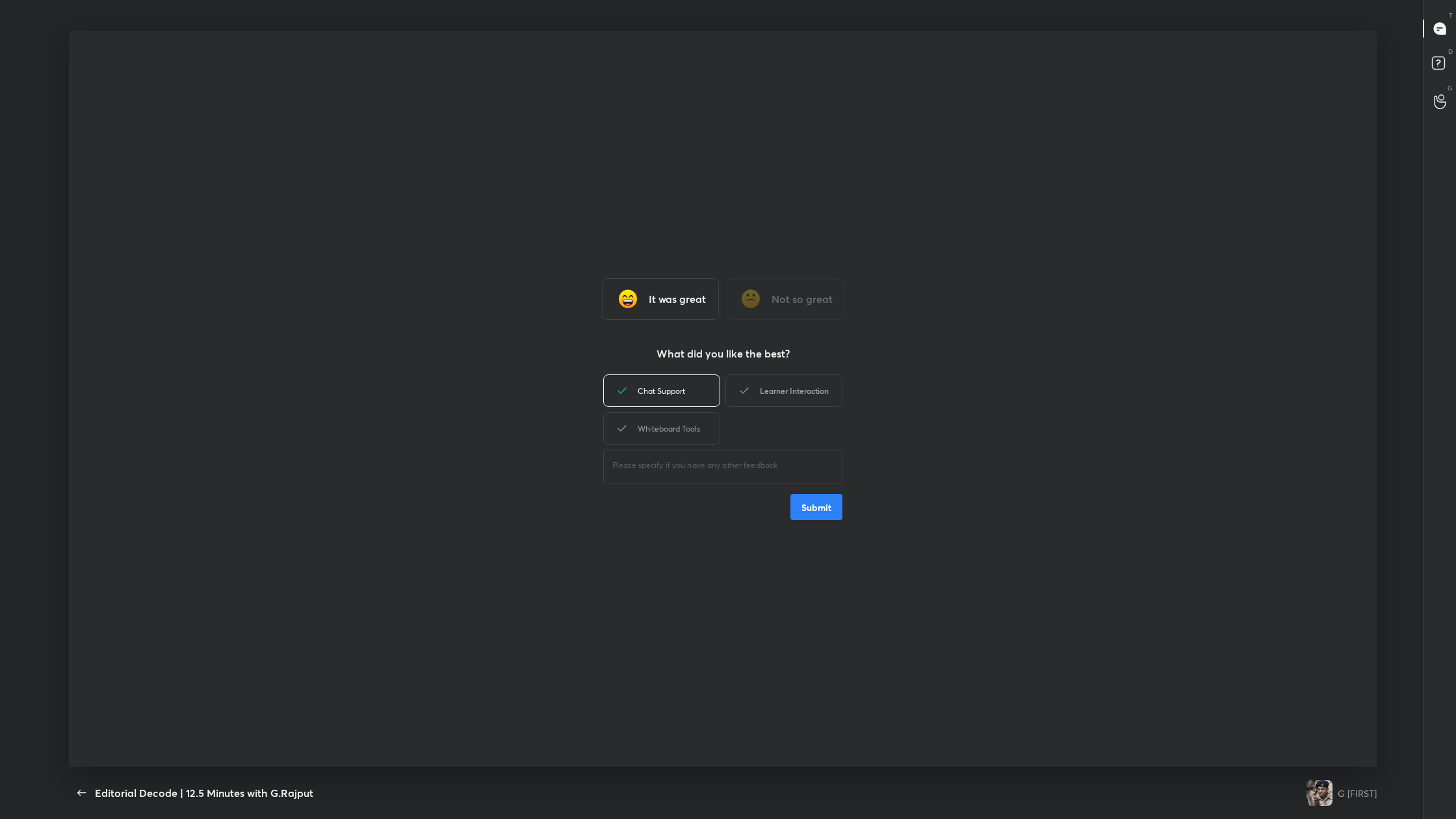 click 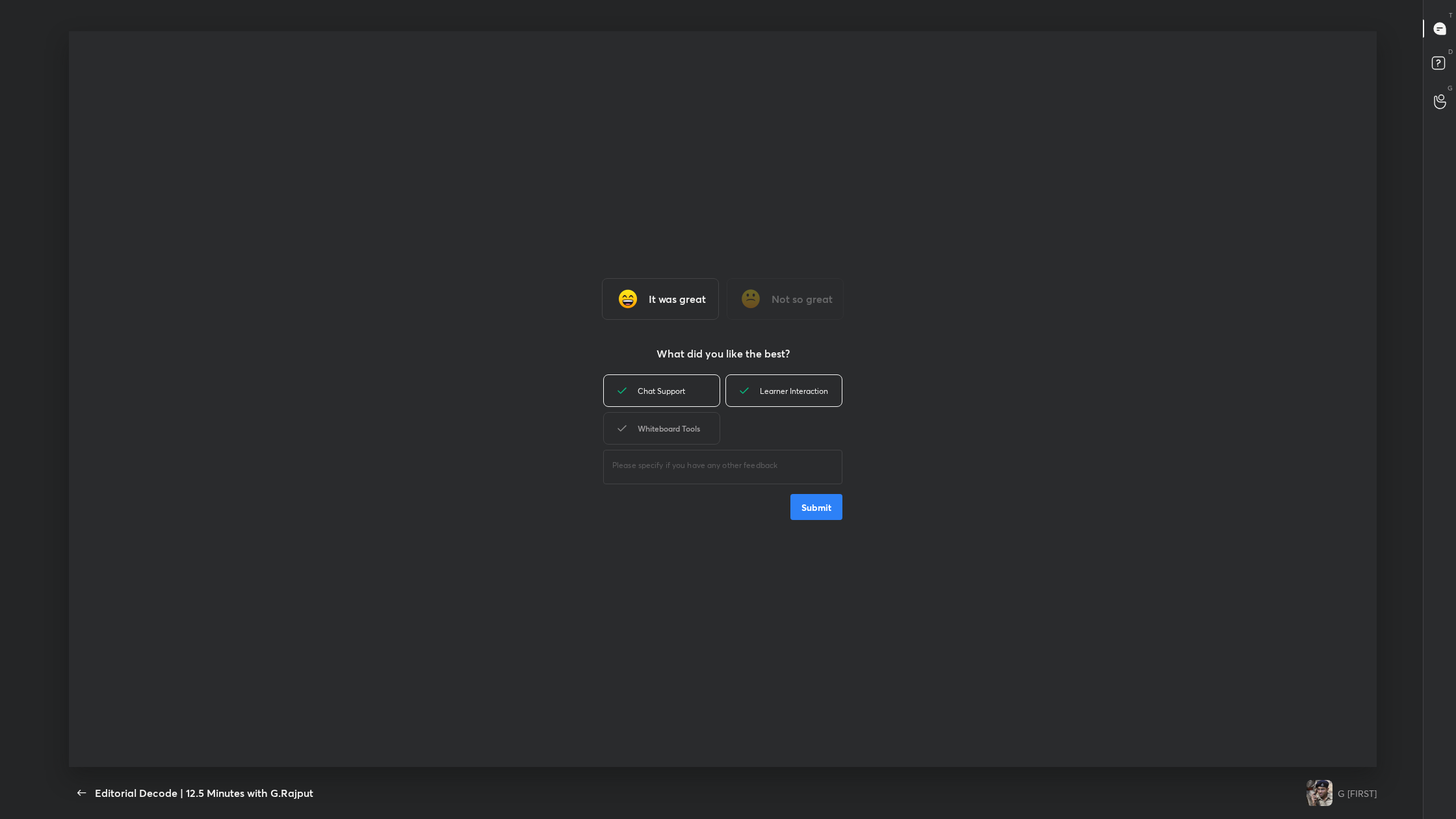 click on "Whiteboard Tools" at bounding box center [662, 428] 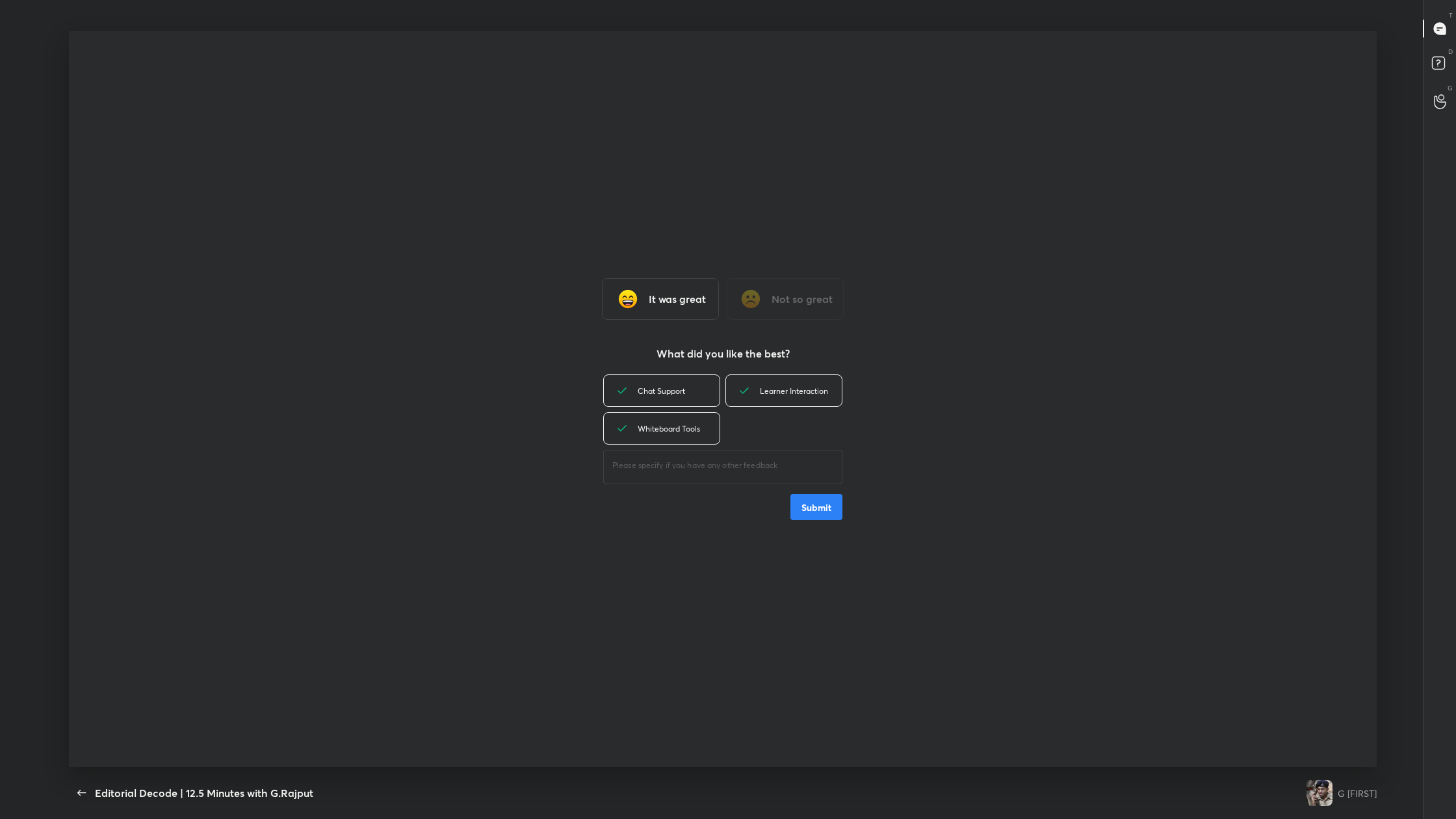 click on "Submit" at bounding box center [816, 507] 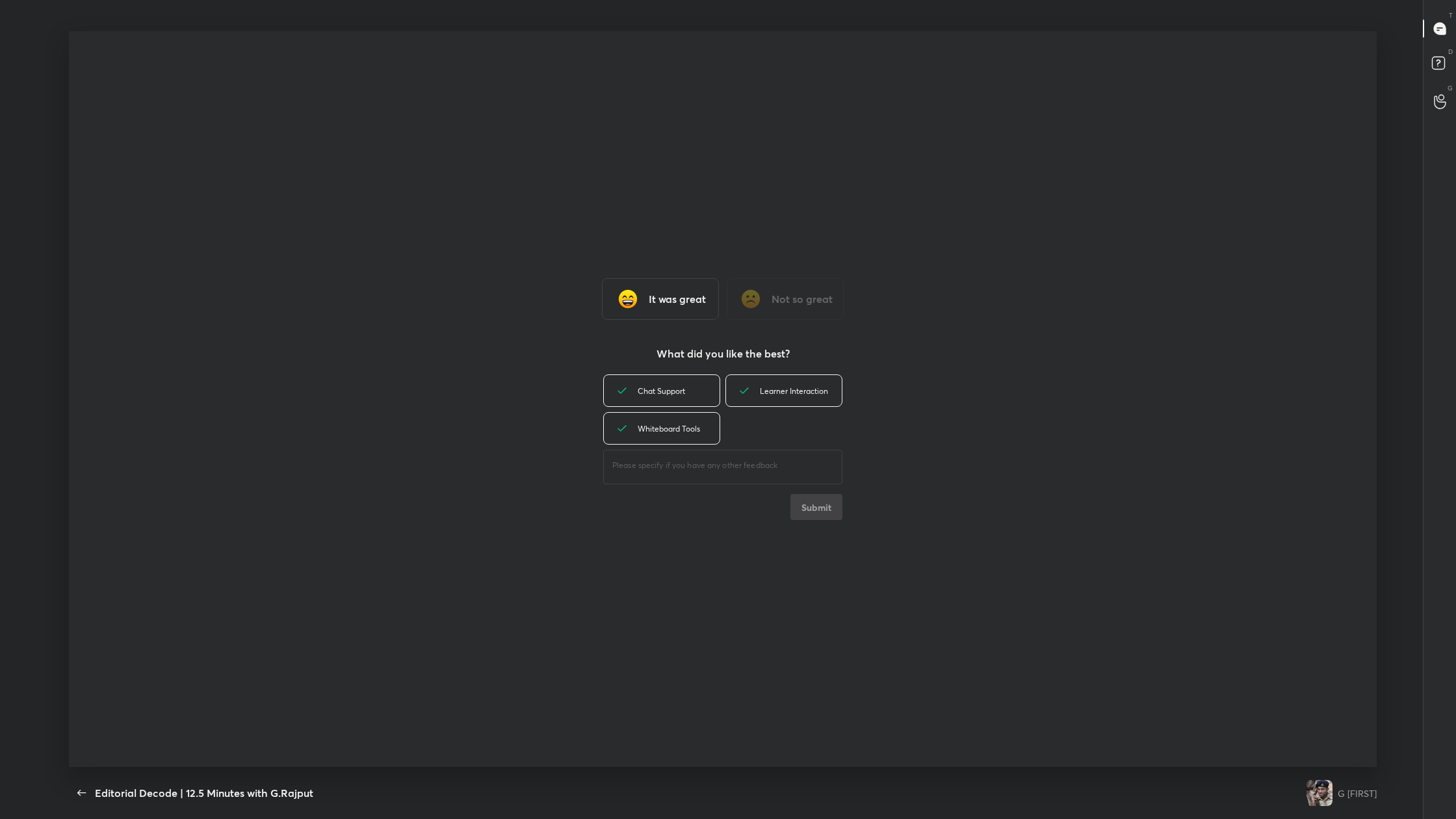drag, startPoint x: 819, startPoint y: 508, endPoint x: 841, endPoint y: 428, distance: 82.96987 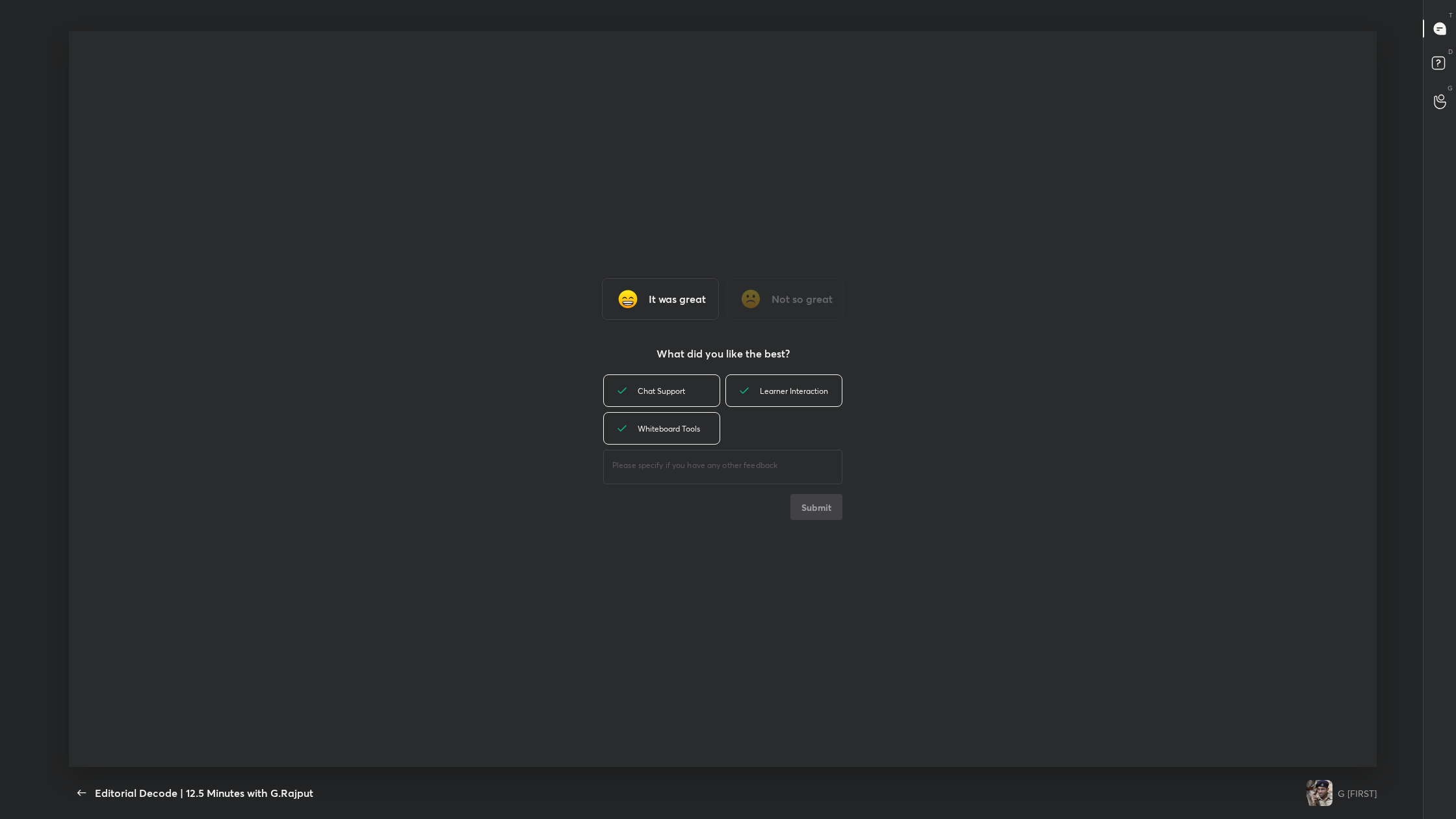 click on "Chat Support Learner Interaction Whiteboard Tools ​ Submit" at bounding box center (723, 446) 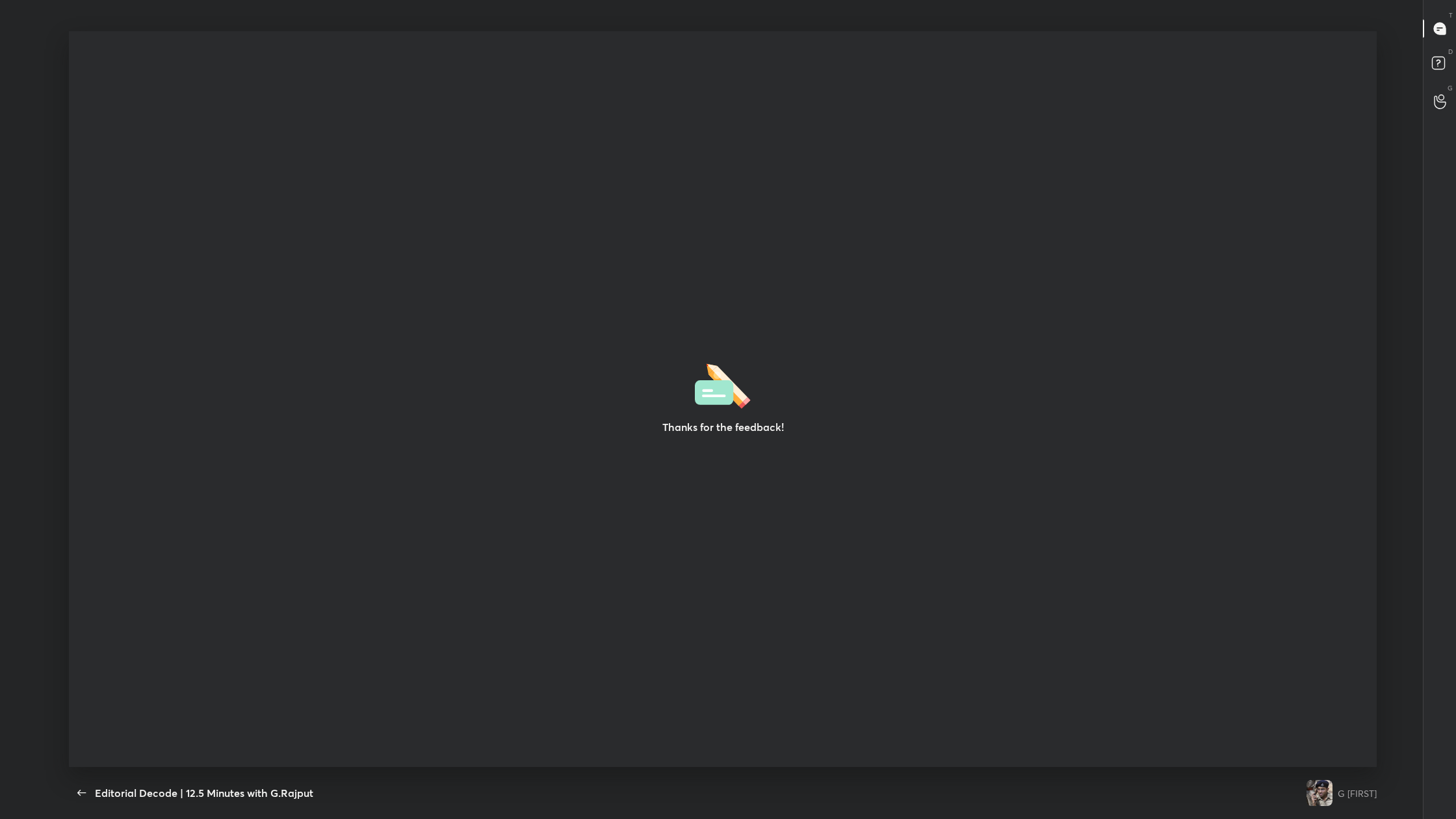 scroll, scrollTop: 5, scrollLeft: 1, axis: both 